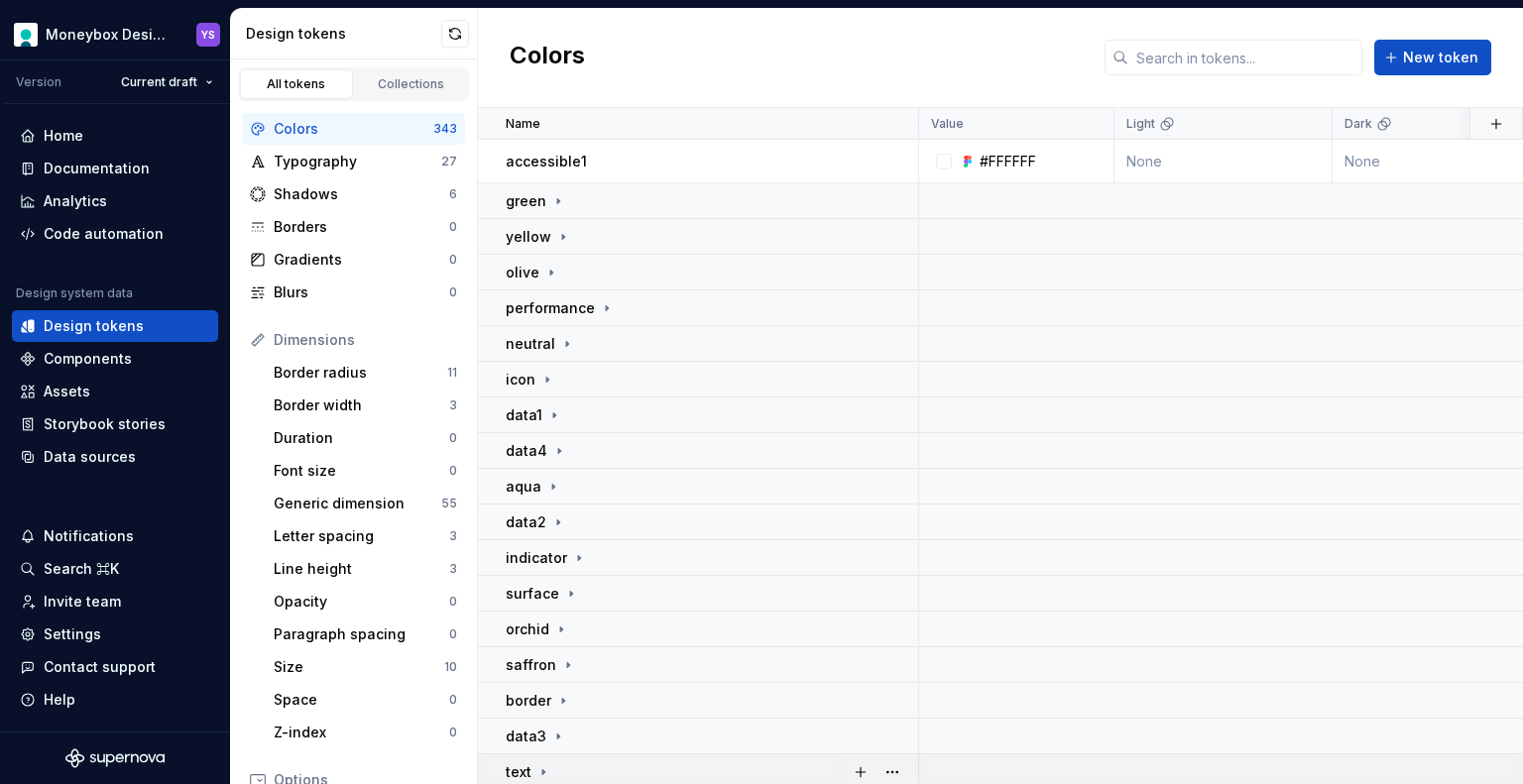 scroll, scrollTop: 0, scrollLeft: 0, axis: both 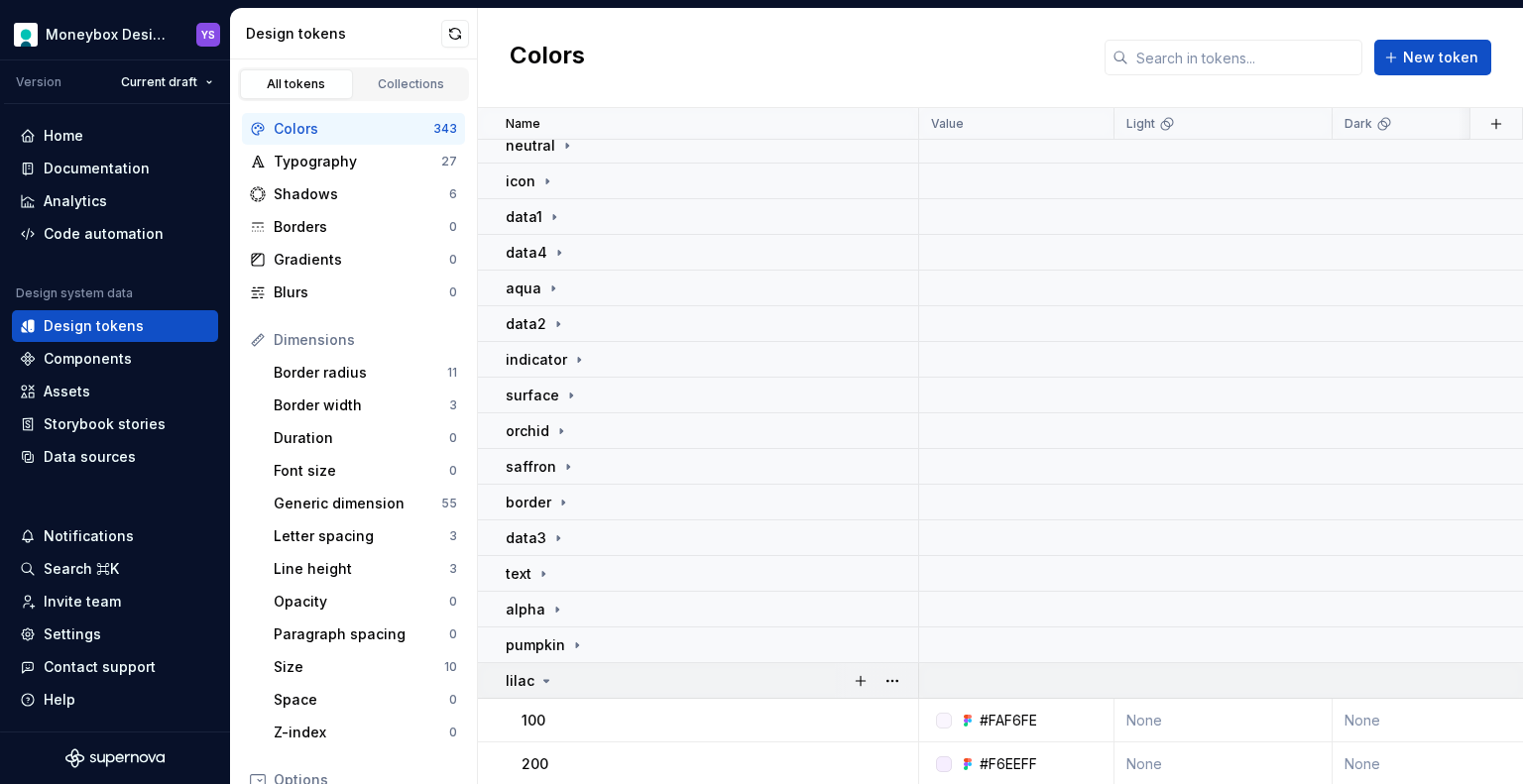 click 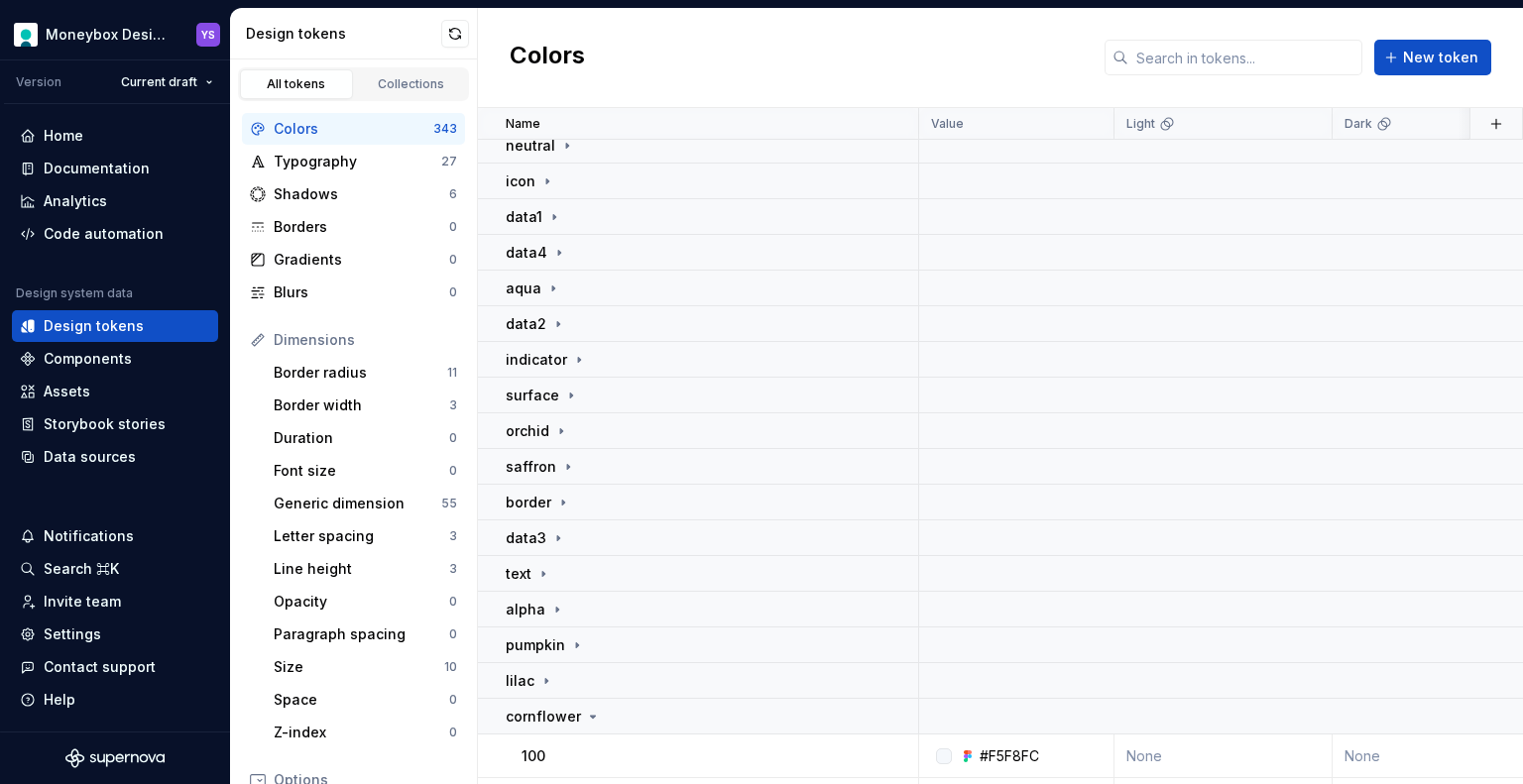 scroll, scrollTop: 396, scrollLeft: 0, axis: vertical 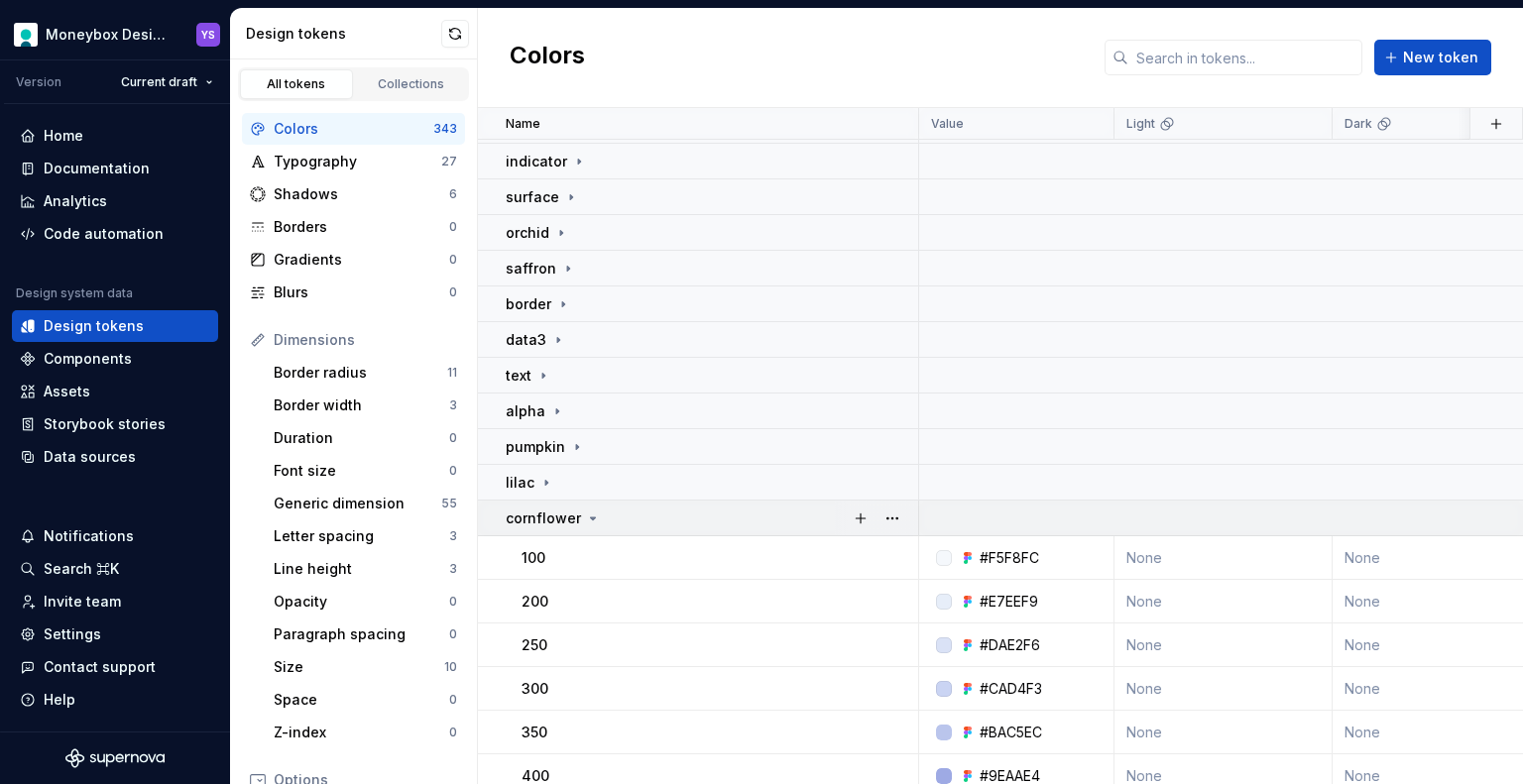 click 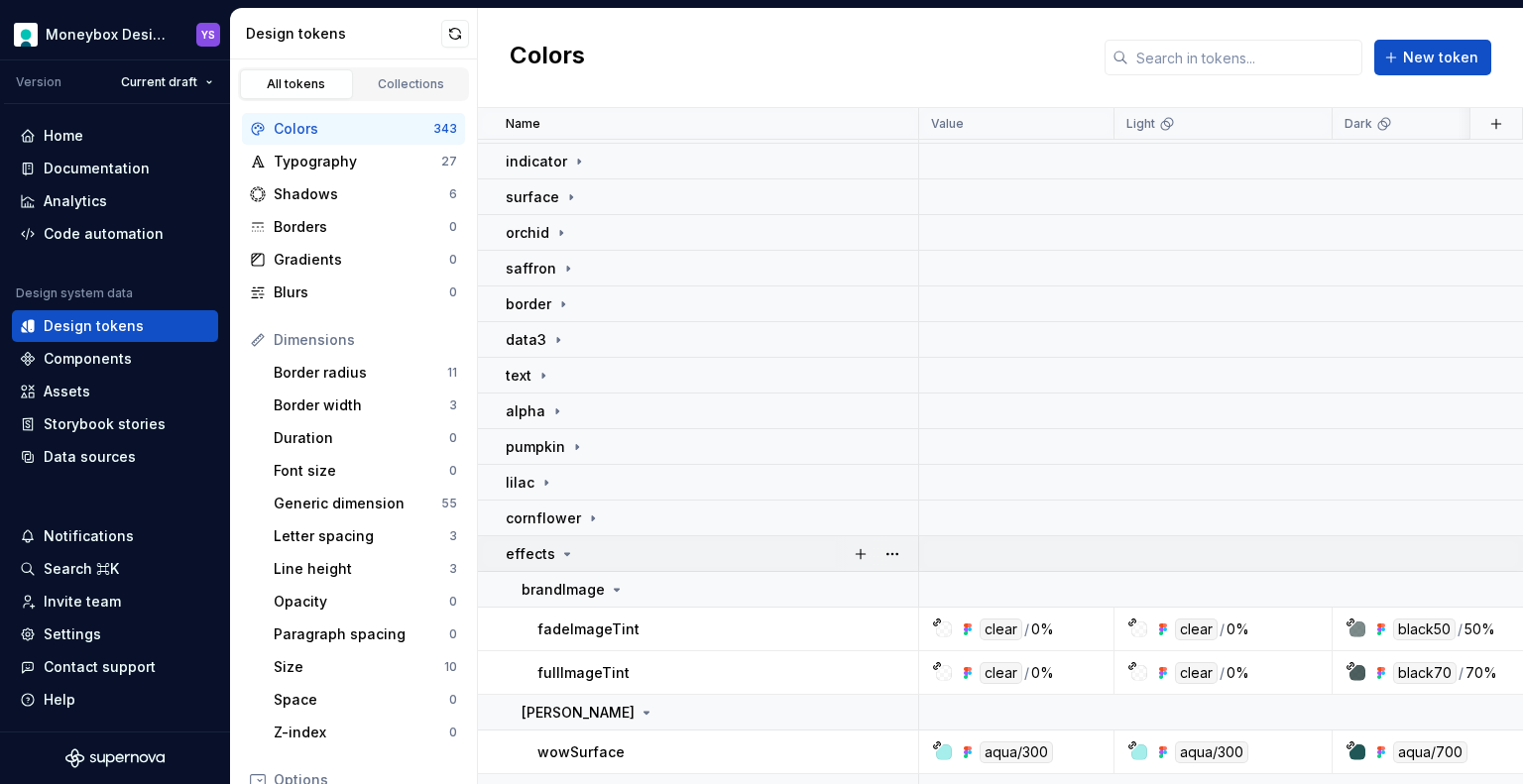 click on "effects" at bounding box center (711, 554) 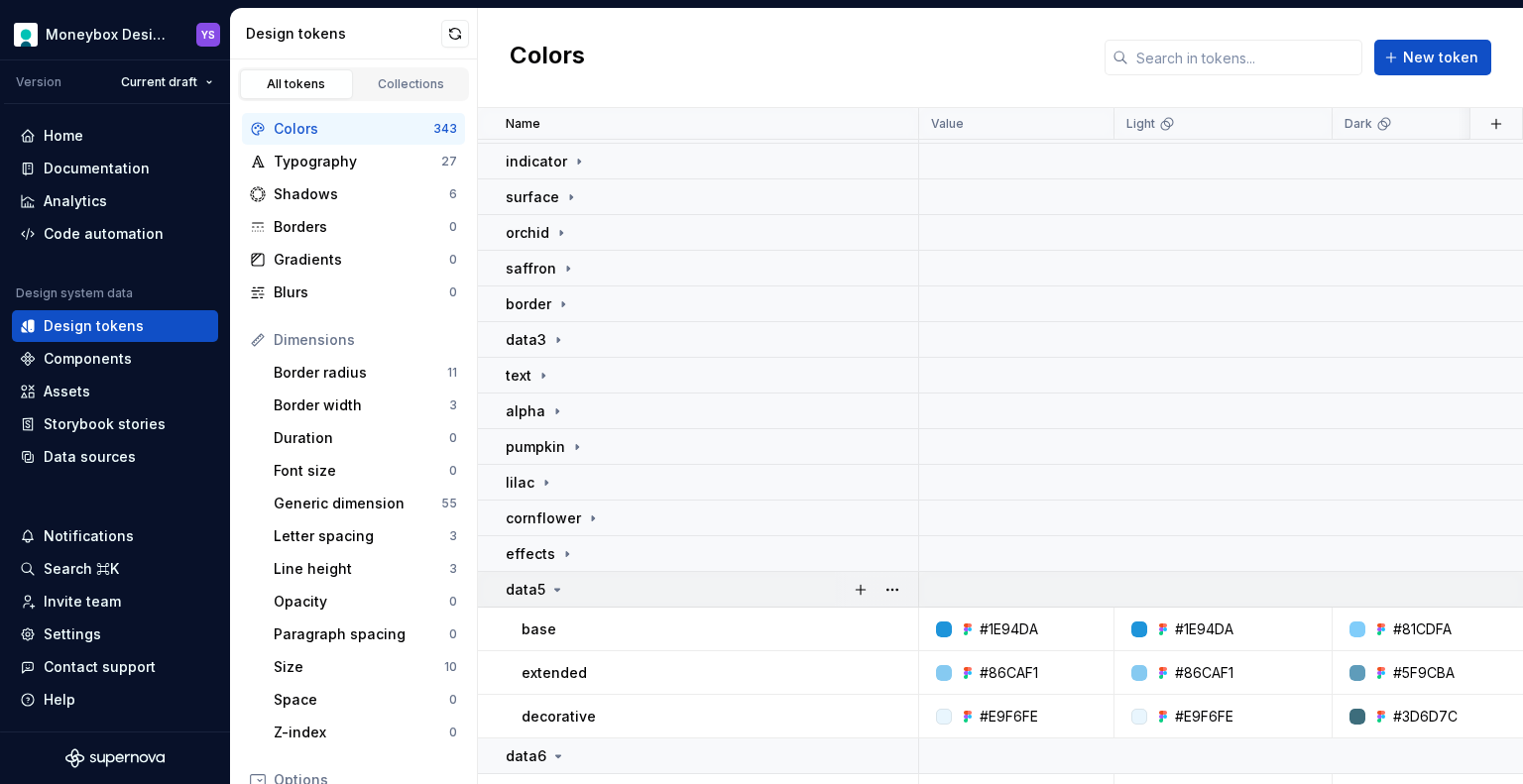 click 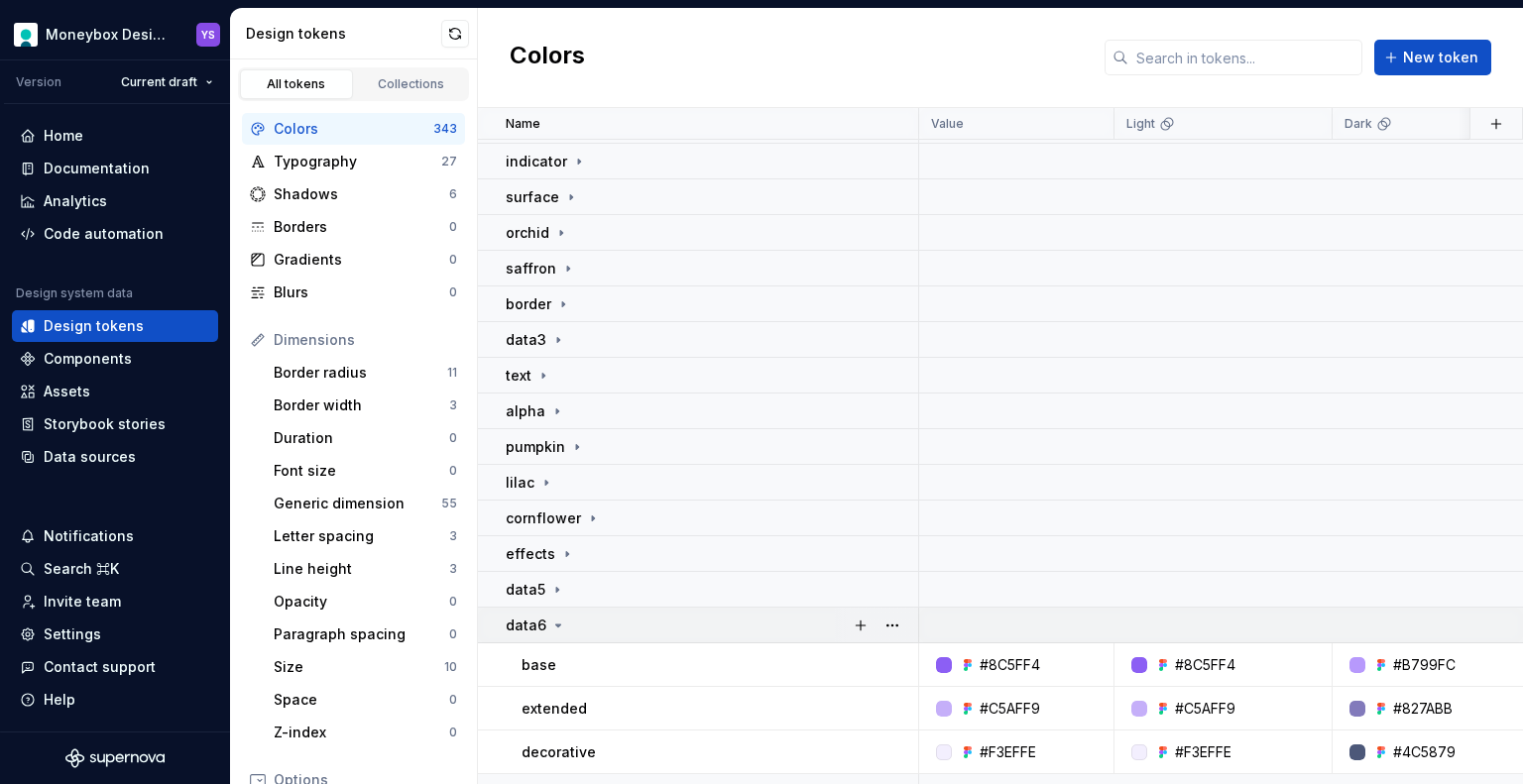 click on "data6" at bounding box center [711, 625] 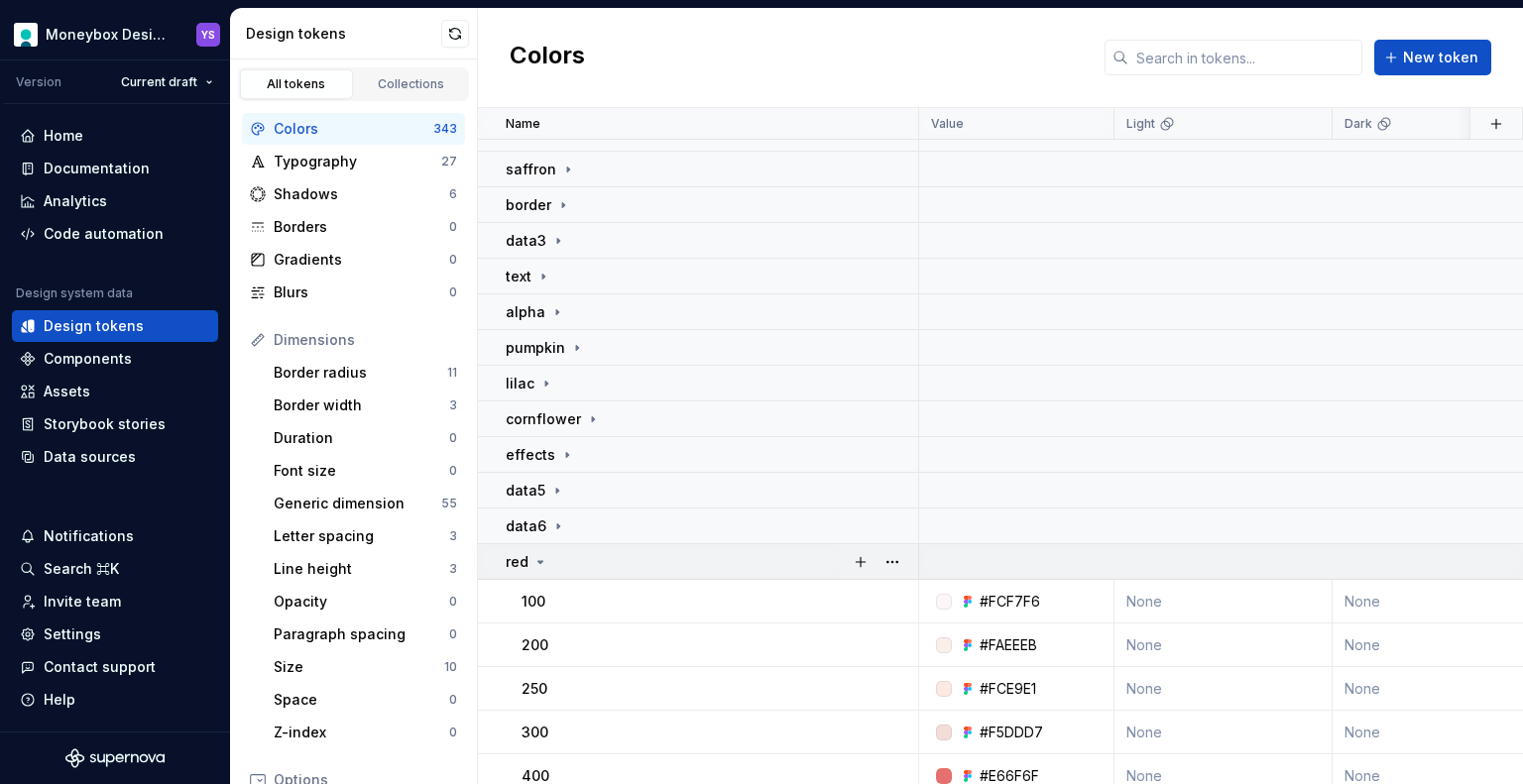 click on "red" at bounding box center (711, 562) 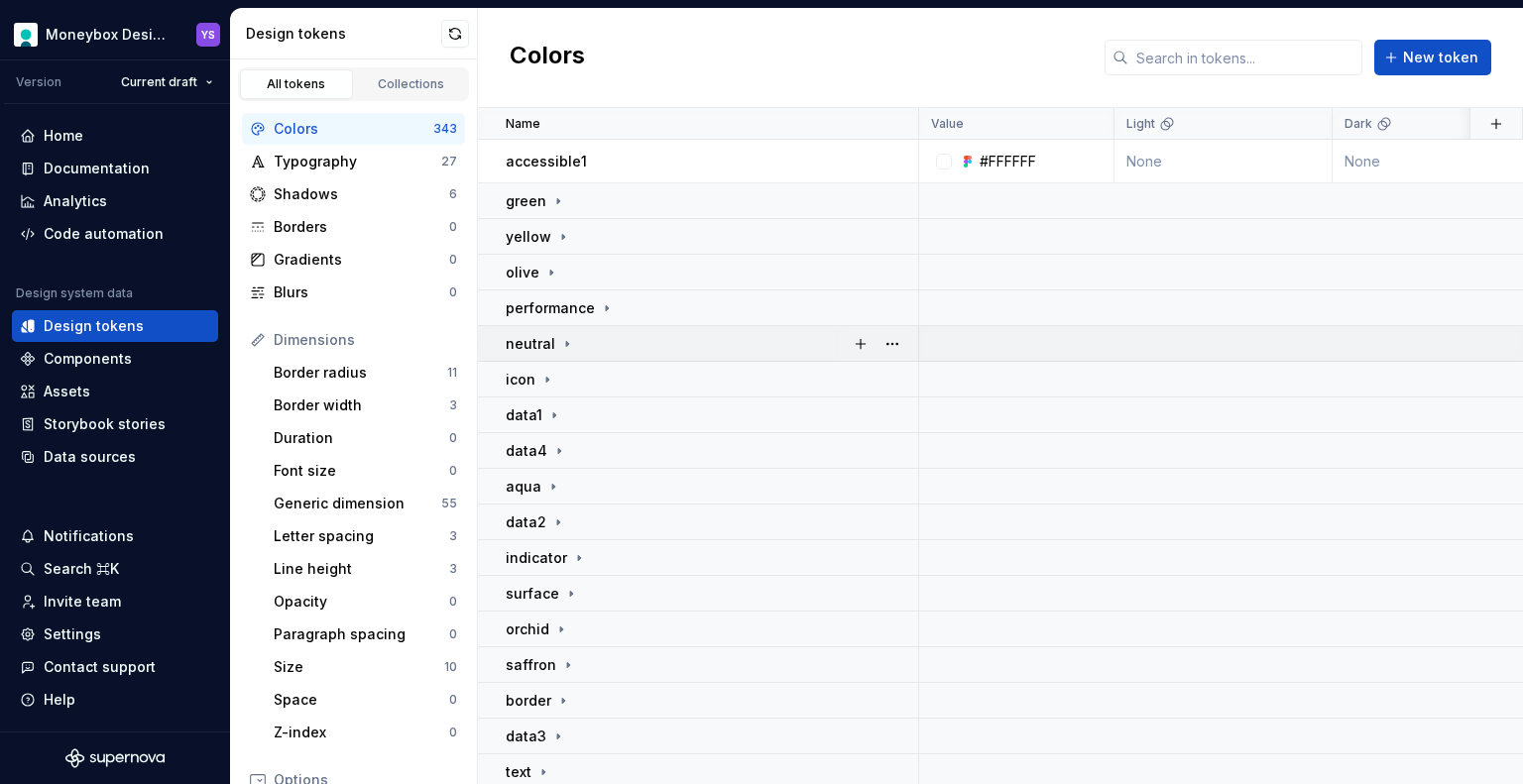 scroll, scrollTop: 99, scrollLeft: 0, axis: vertical 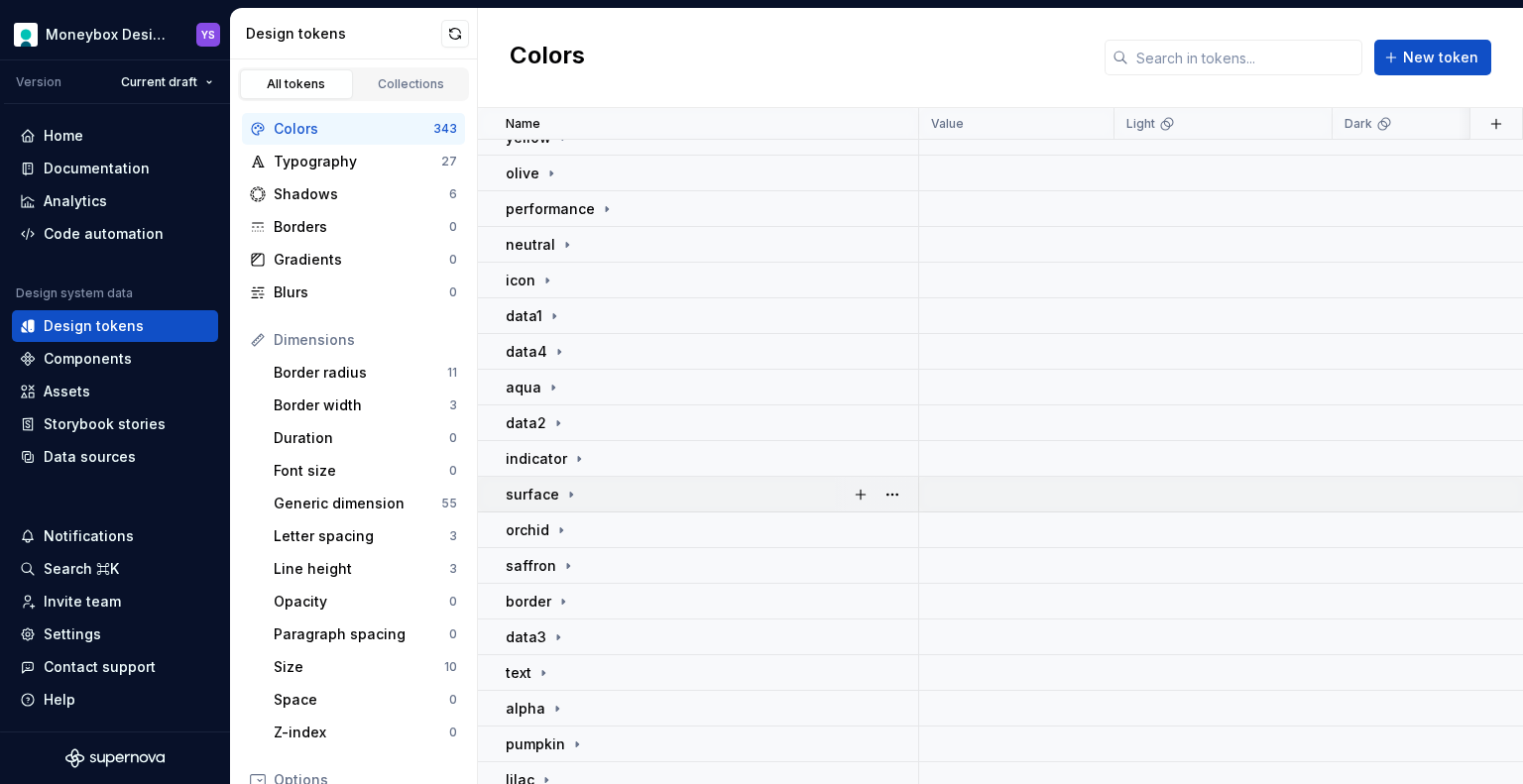 click 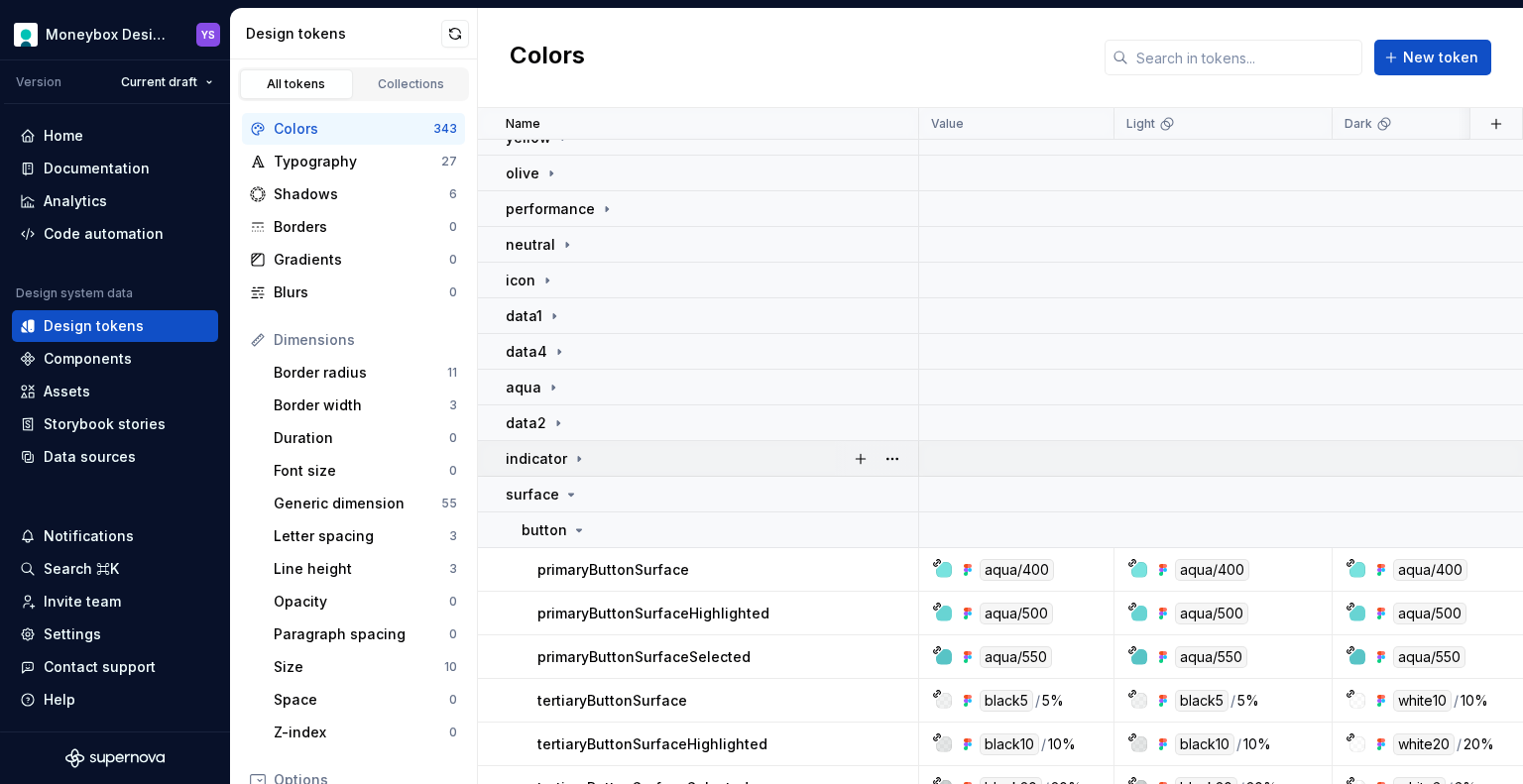 scroll, scrollTop: 198, scrollLeft: 0, axis: vertical 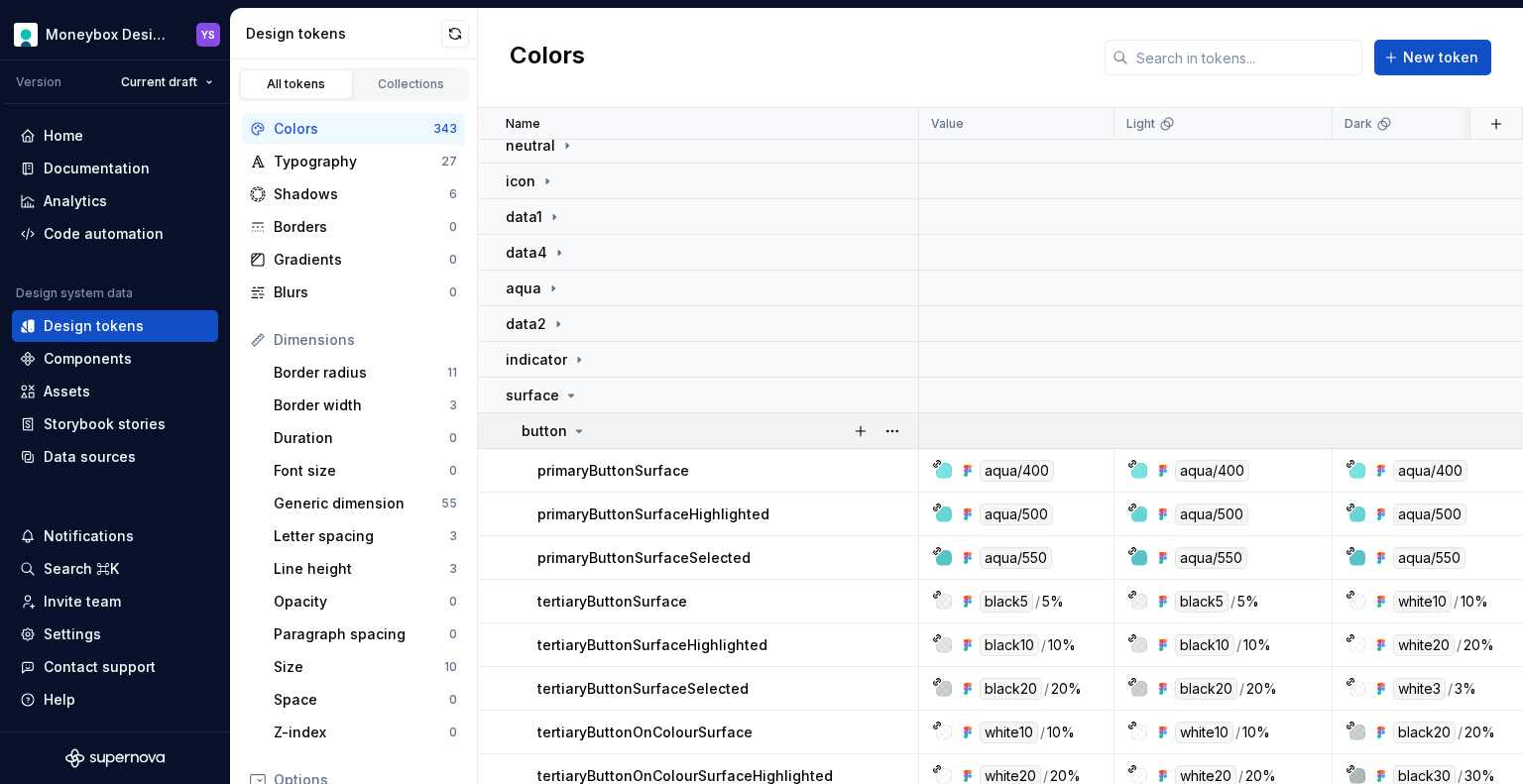 click on "button" at bounding box center [719, 431] 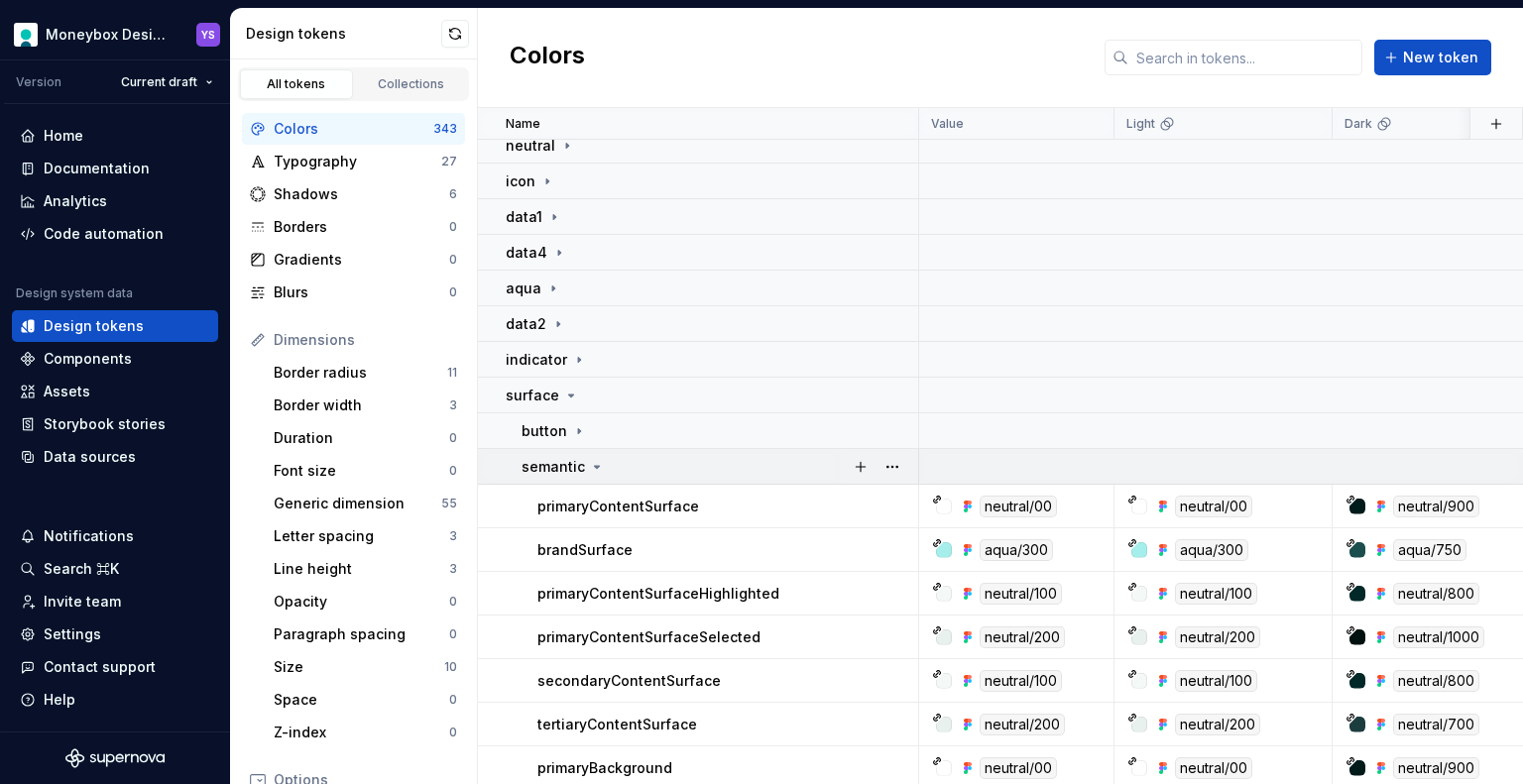 click 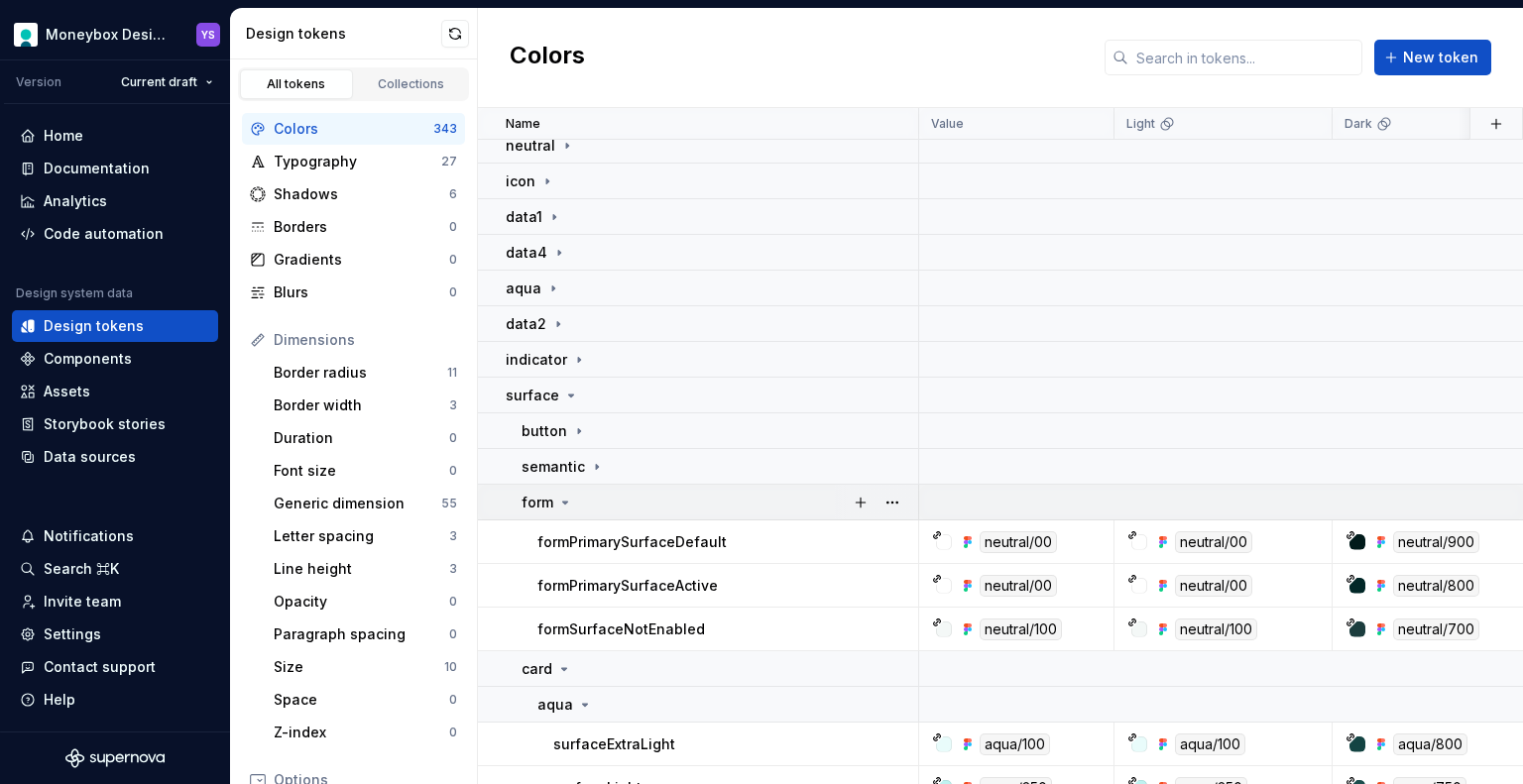 click on "form" at bounding box center [719, 503] 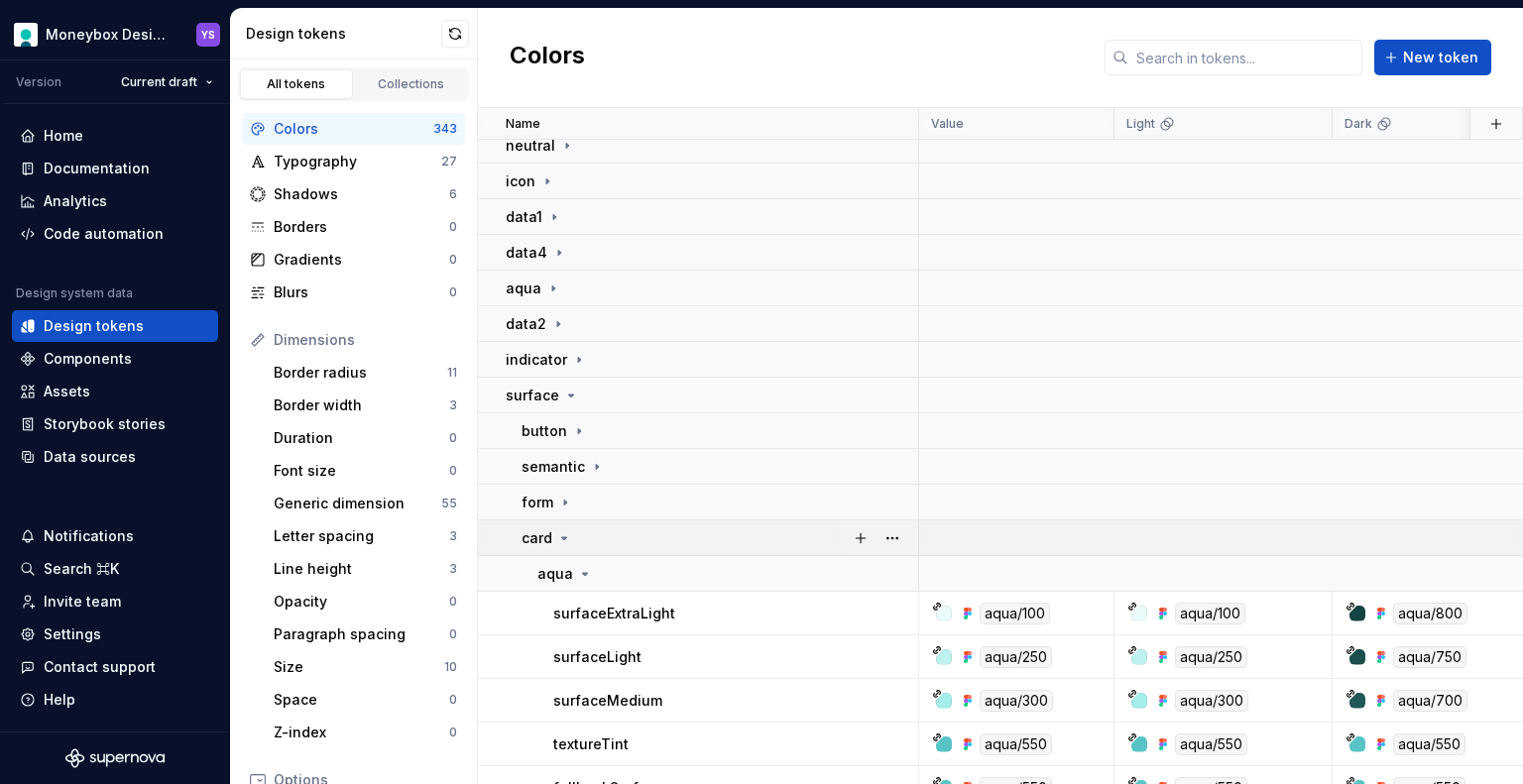 click on "card" at bounding box center [719, 538] 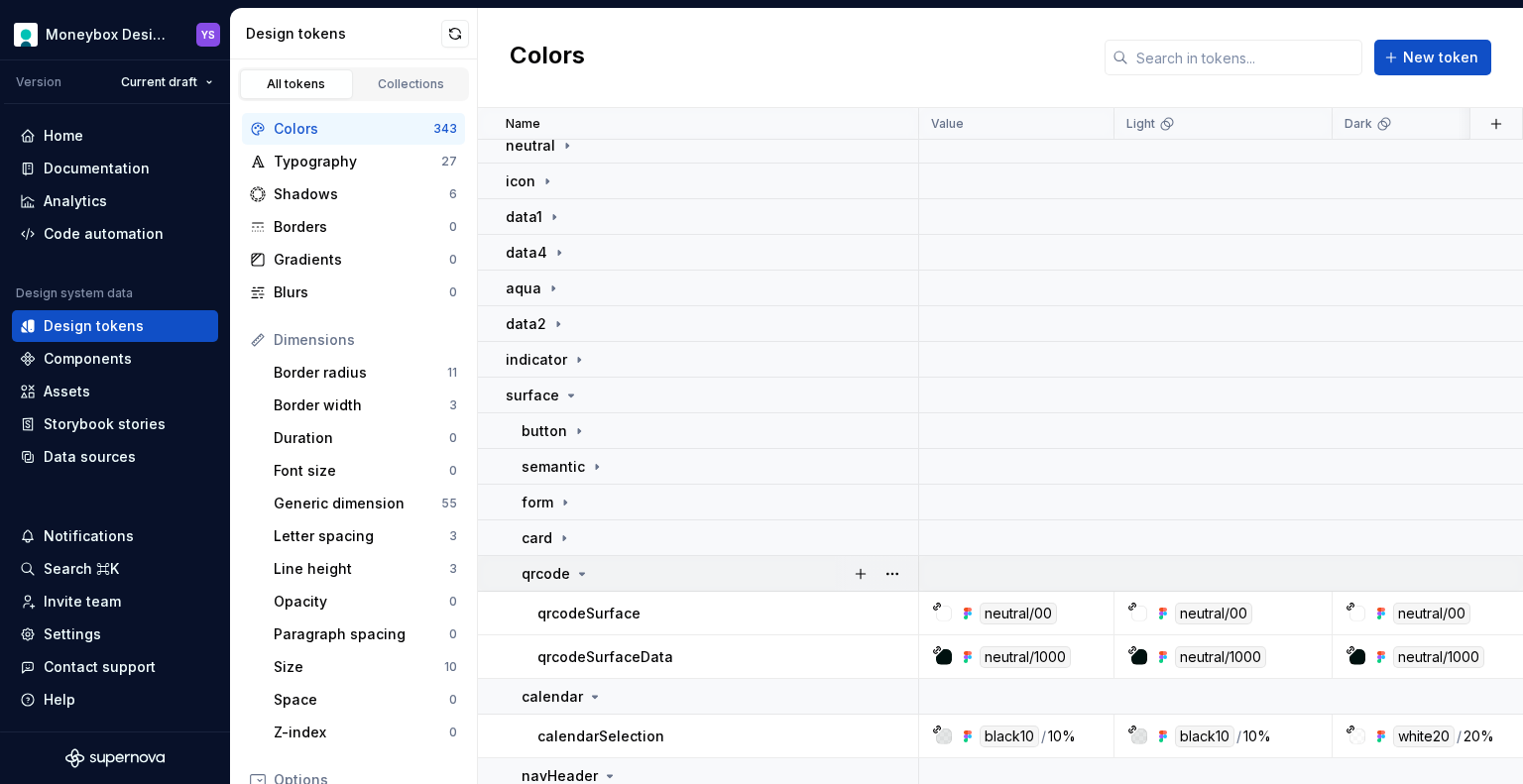 click on "qrcode" at bounding box center [719, 574] 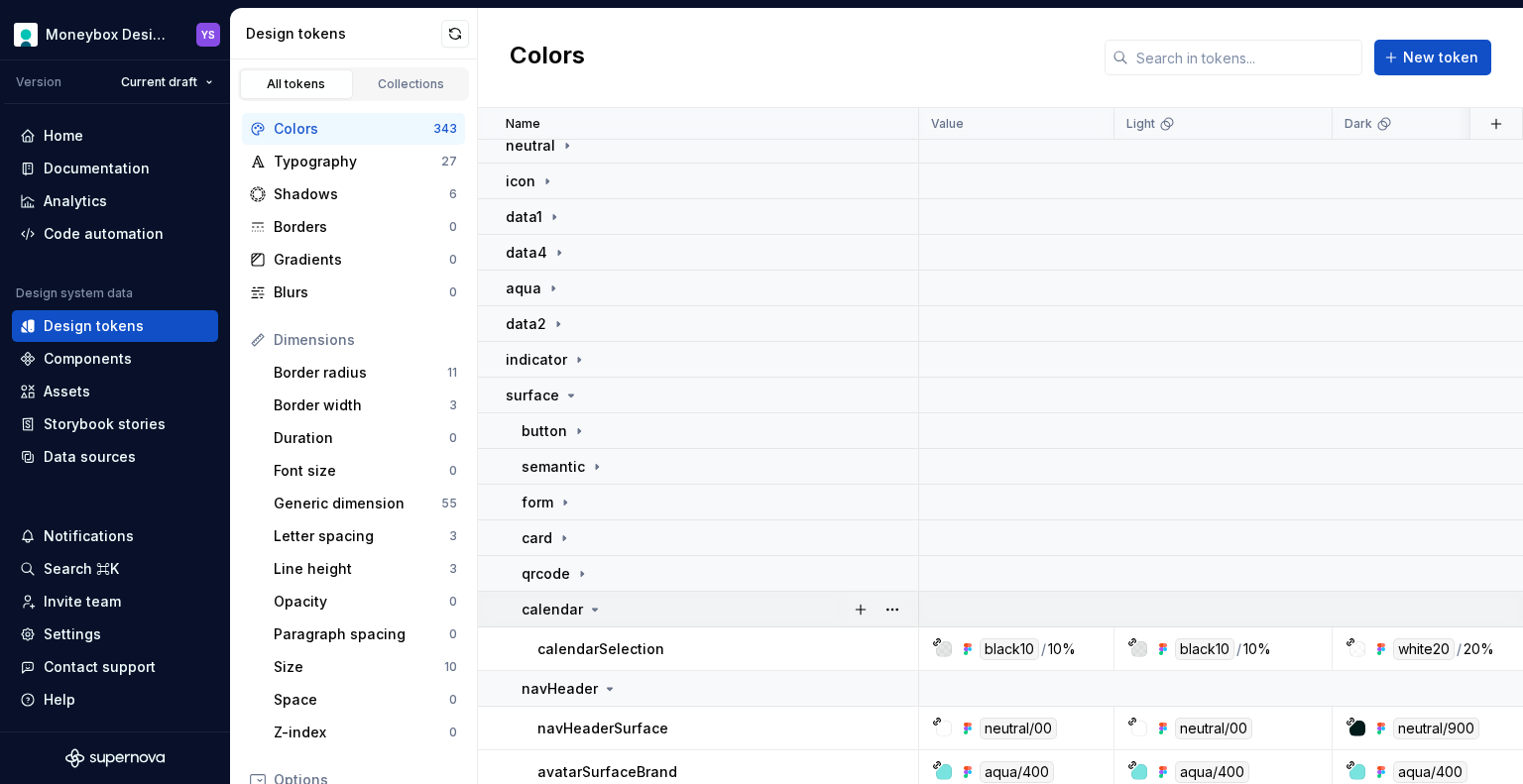 click on "calendar" at bounding box center [719, 610] 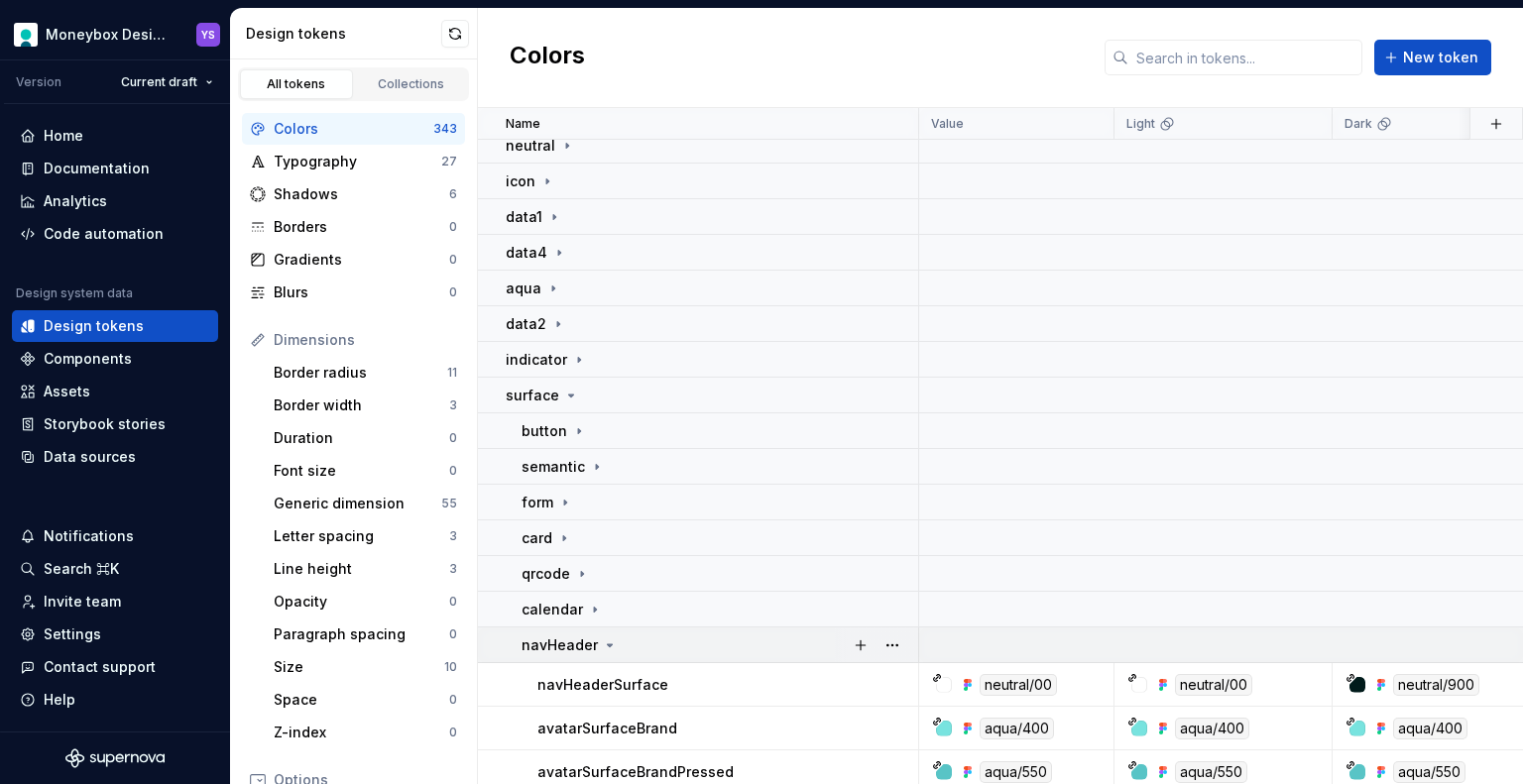 click on "navHeader" at bounding box center [719, 645] 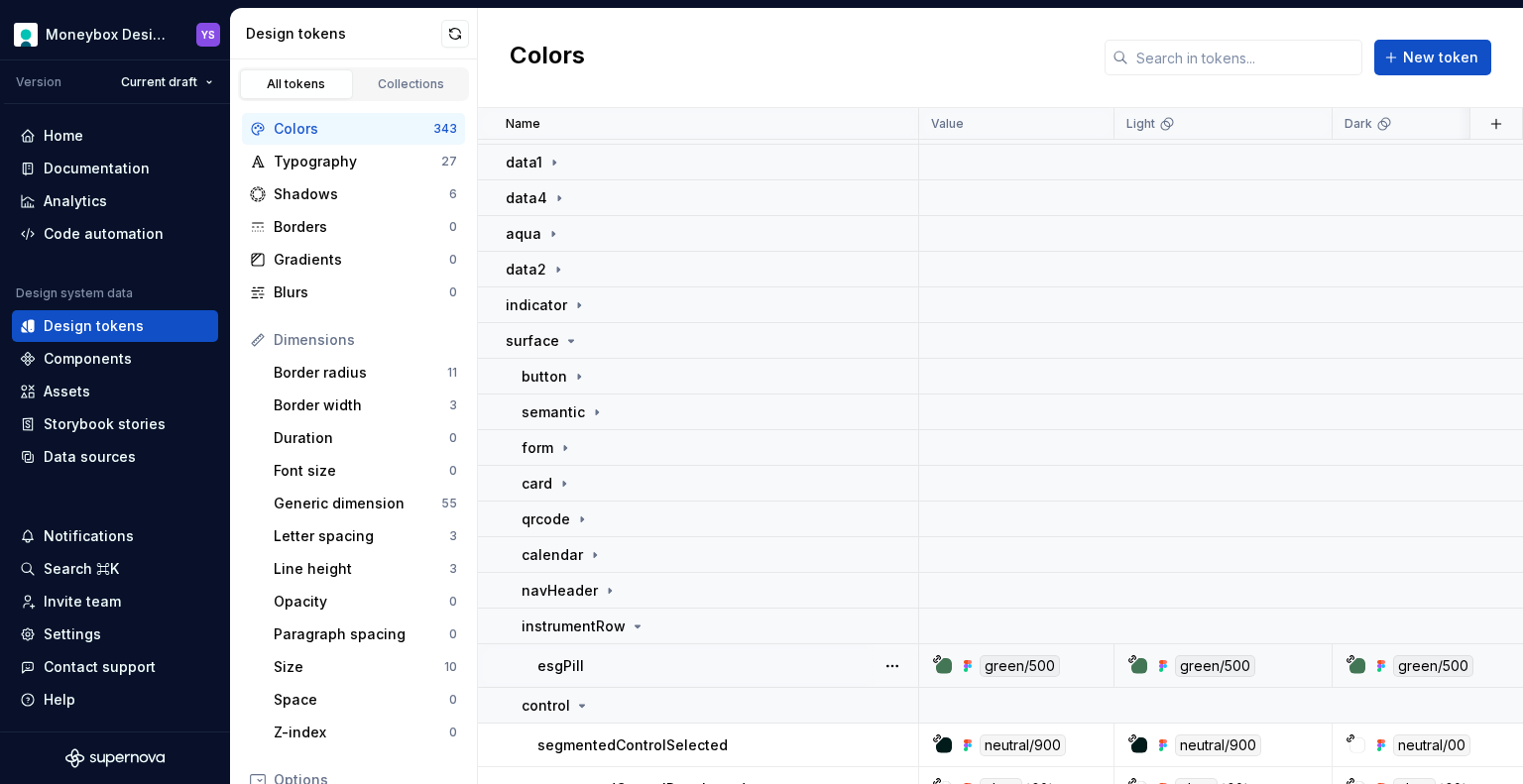 scroll, scrollTop: 297, scrollLeft: 0, axis: vertical 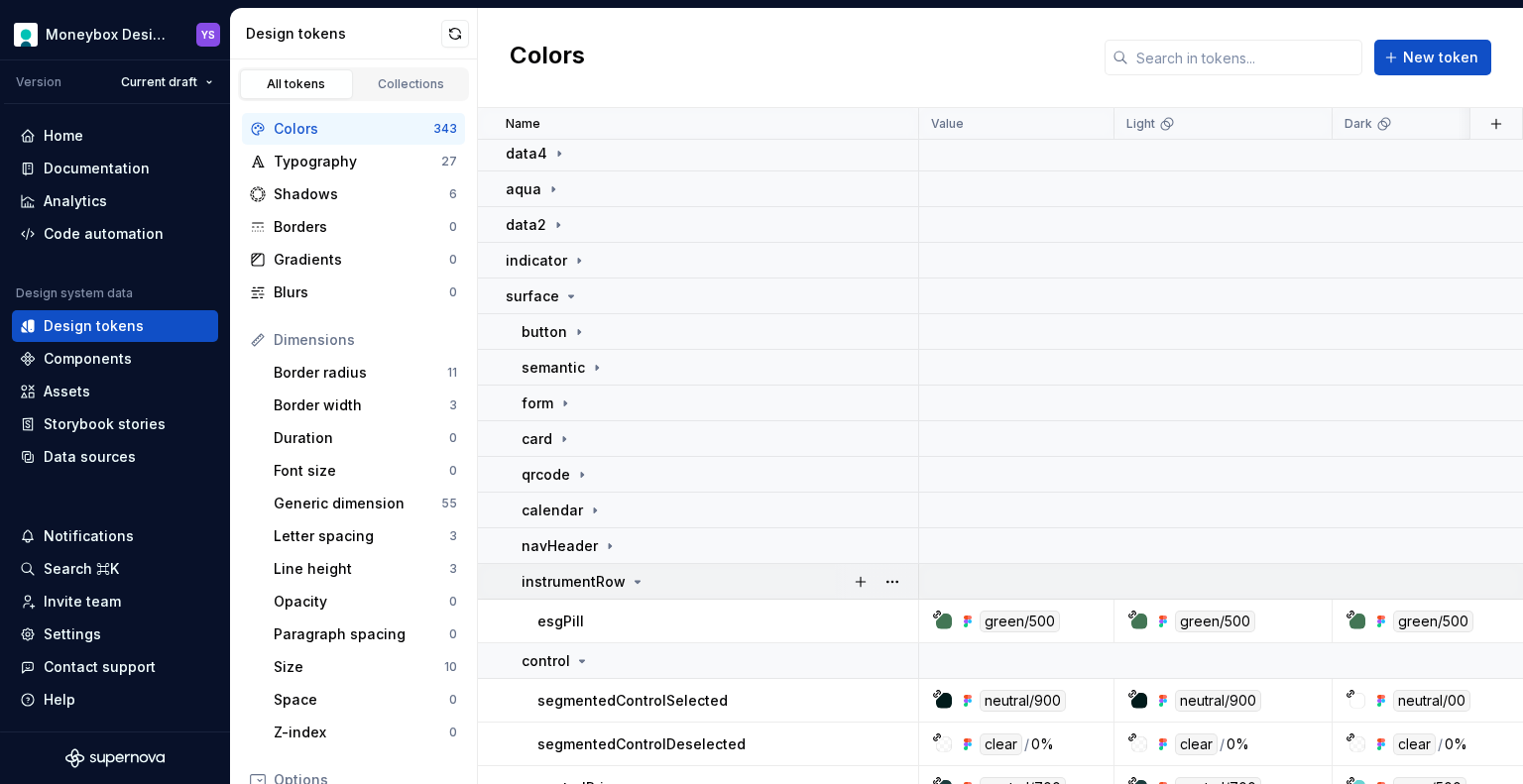 click on "instrumentRow" at bounding box center (719, 582) 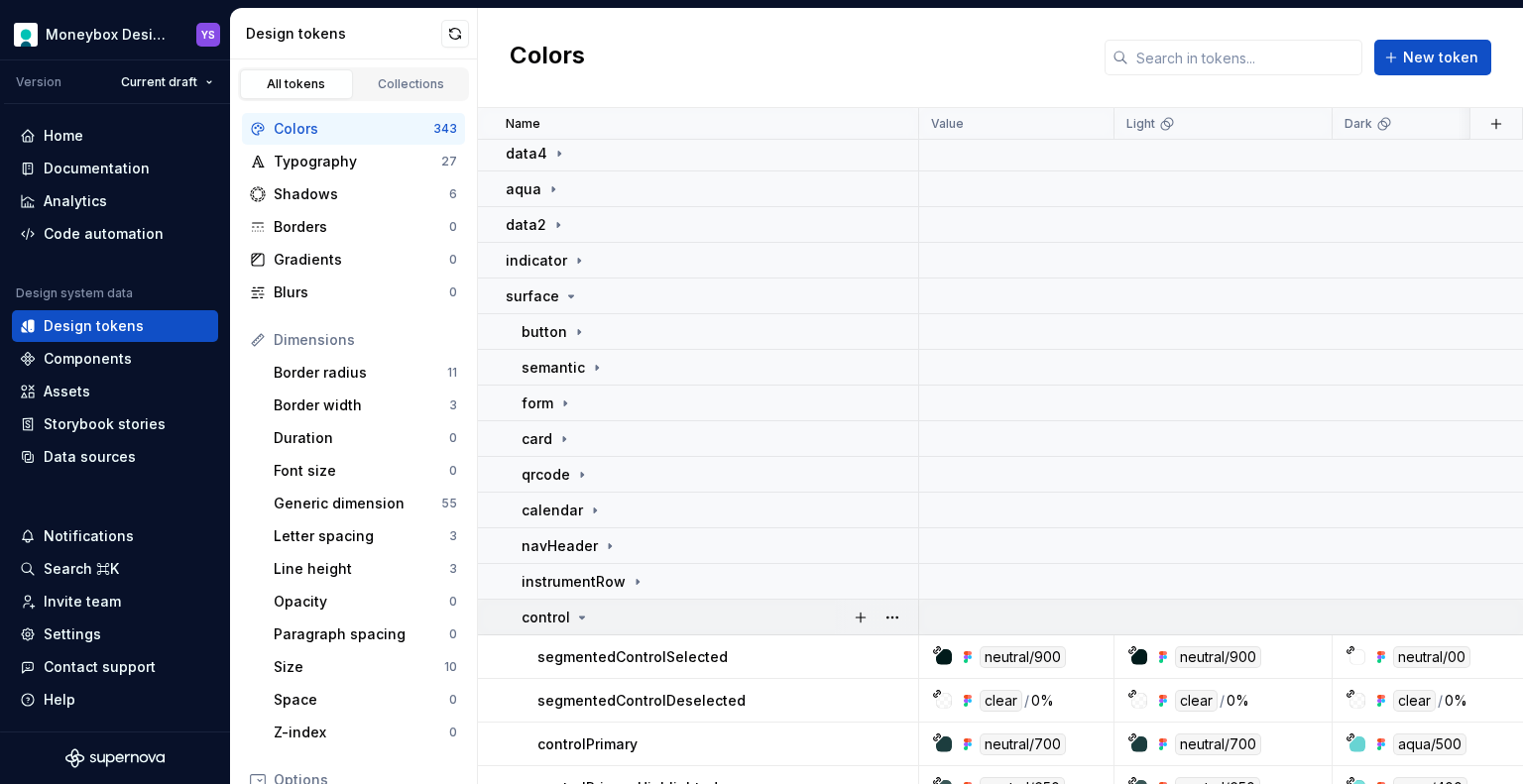 click on "control" at bounding box center (719, 617) 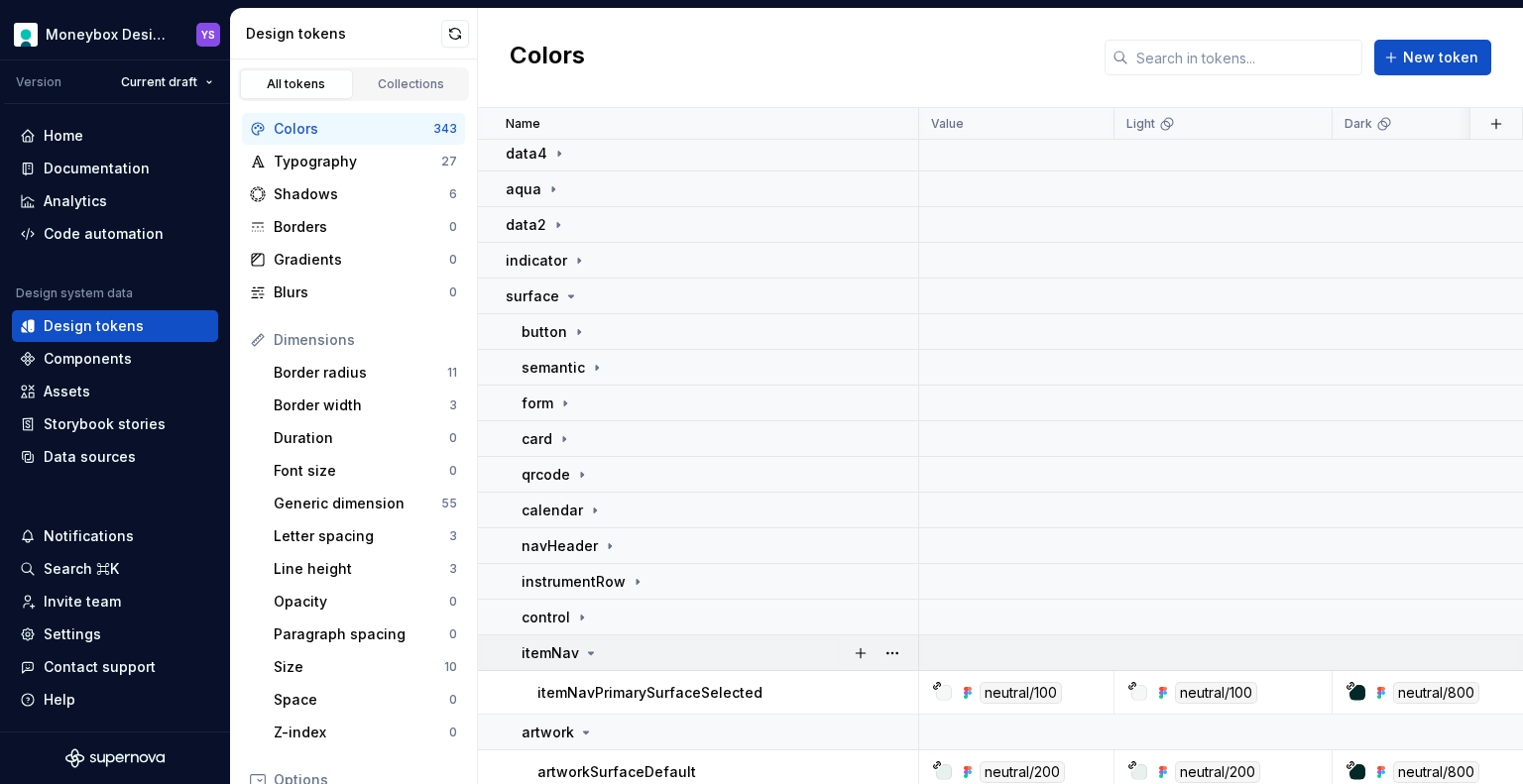 drag, startPoint x: 617, startPoint y: 642, endPoint x: 627, endPoint y: 639, distance: 10.440307 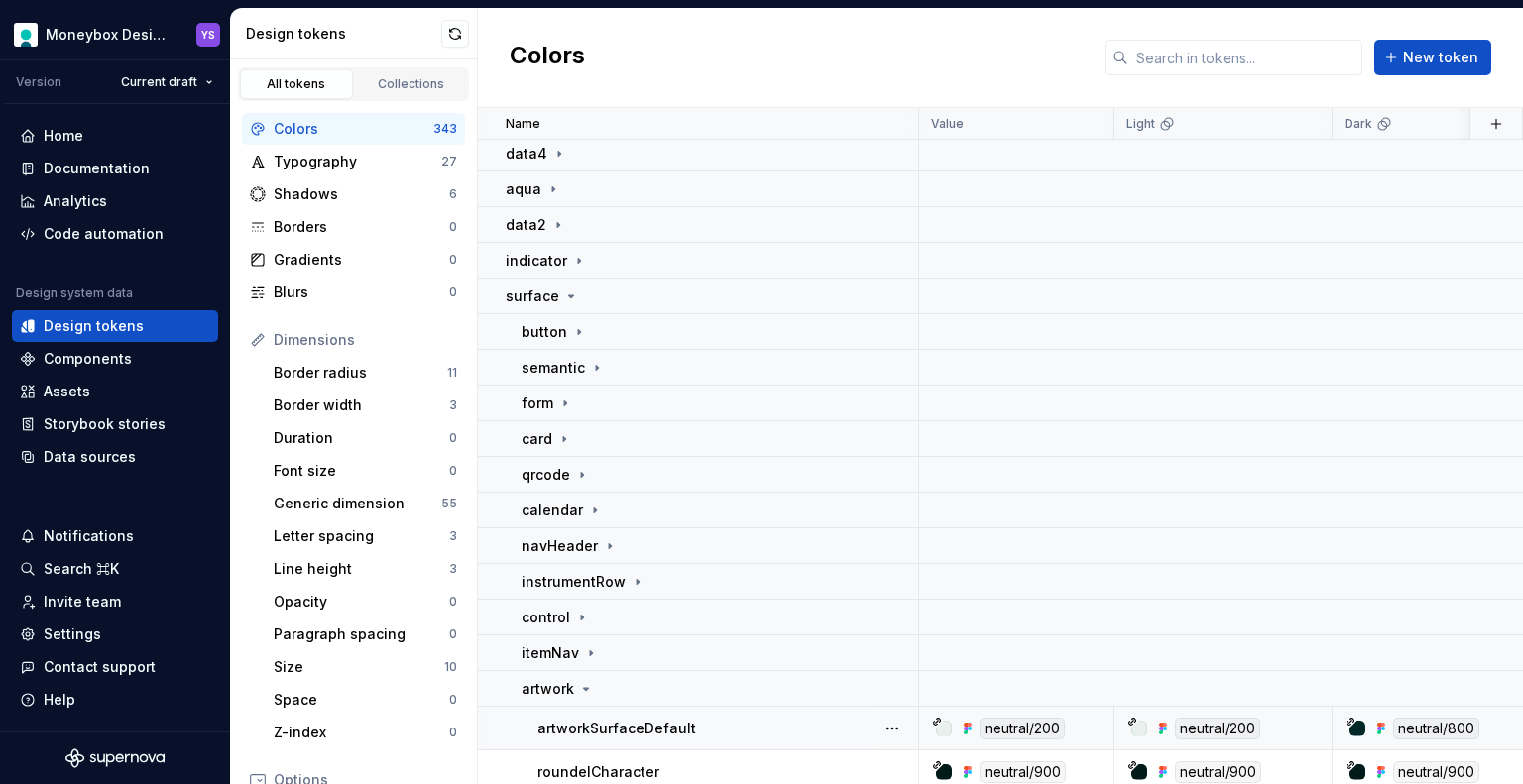 scroll, scrollTop: 396, scrollLeft: 0, axis: vertical 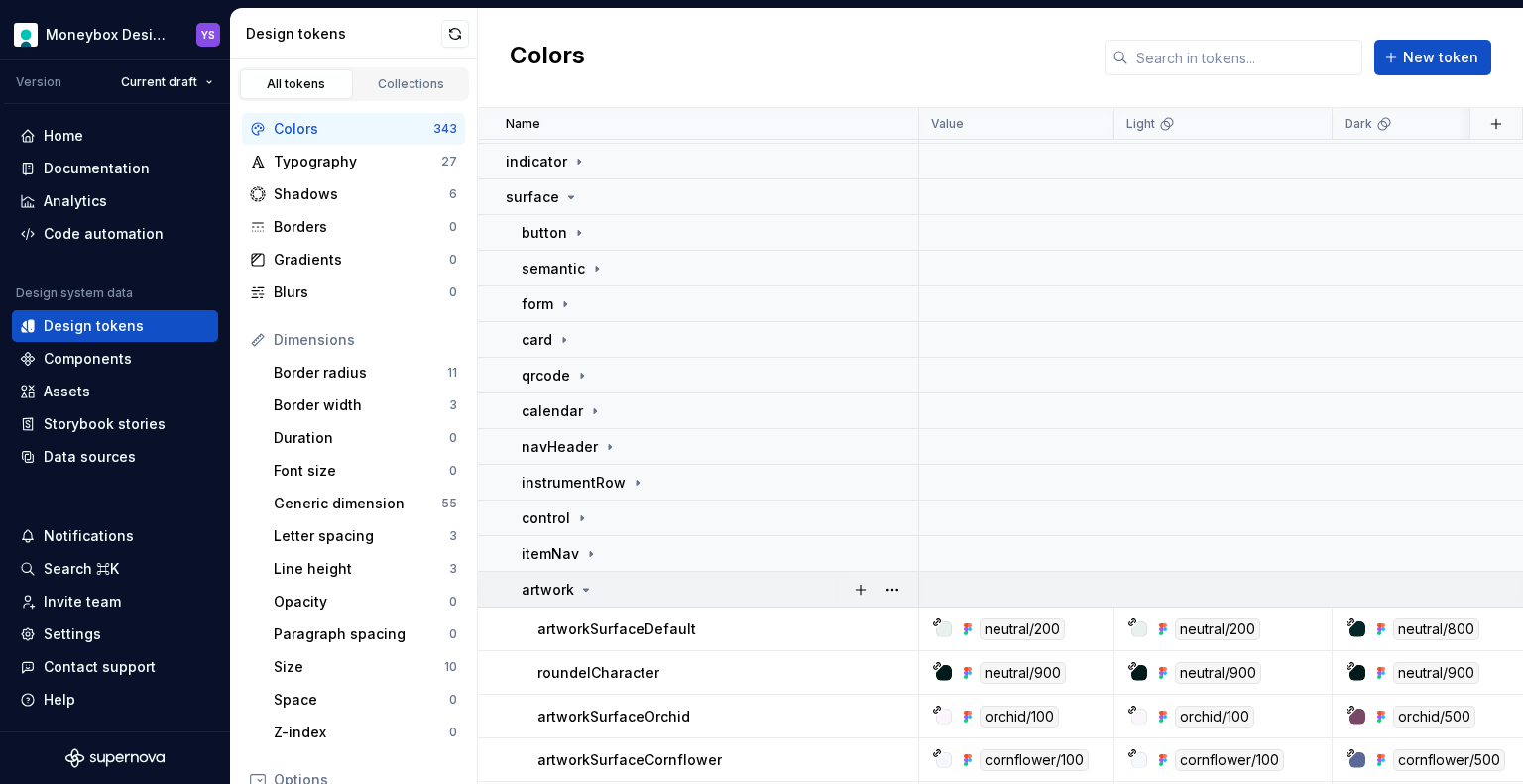 click on "artwork" at bounding box center [719, 590] 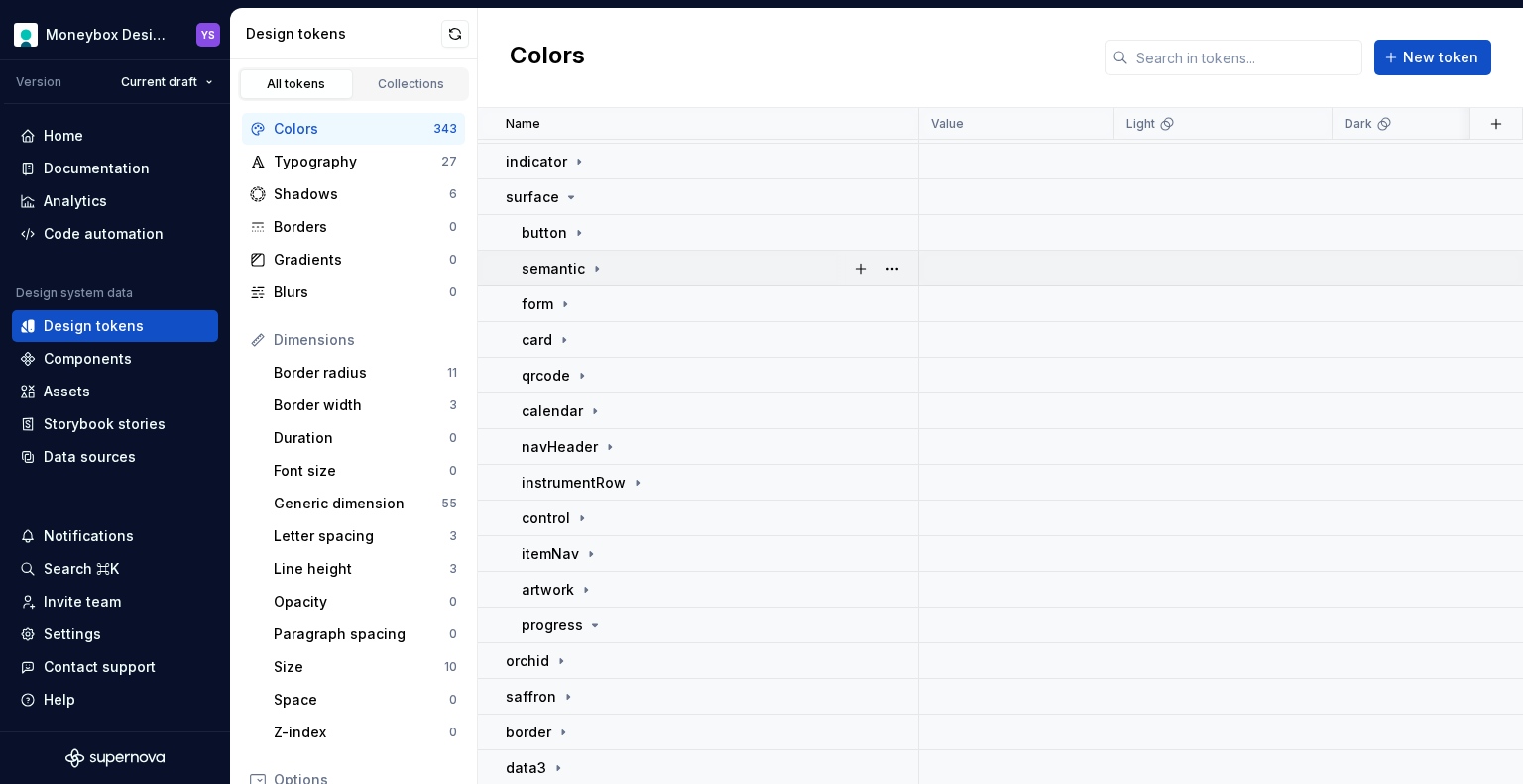 click on "semantic" at bounding box center [719, 269] 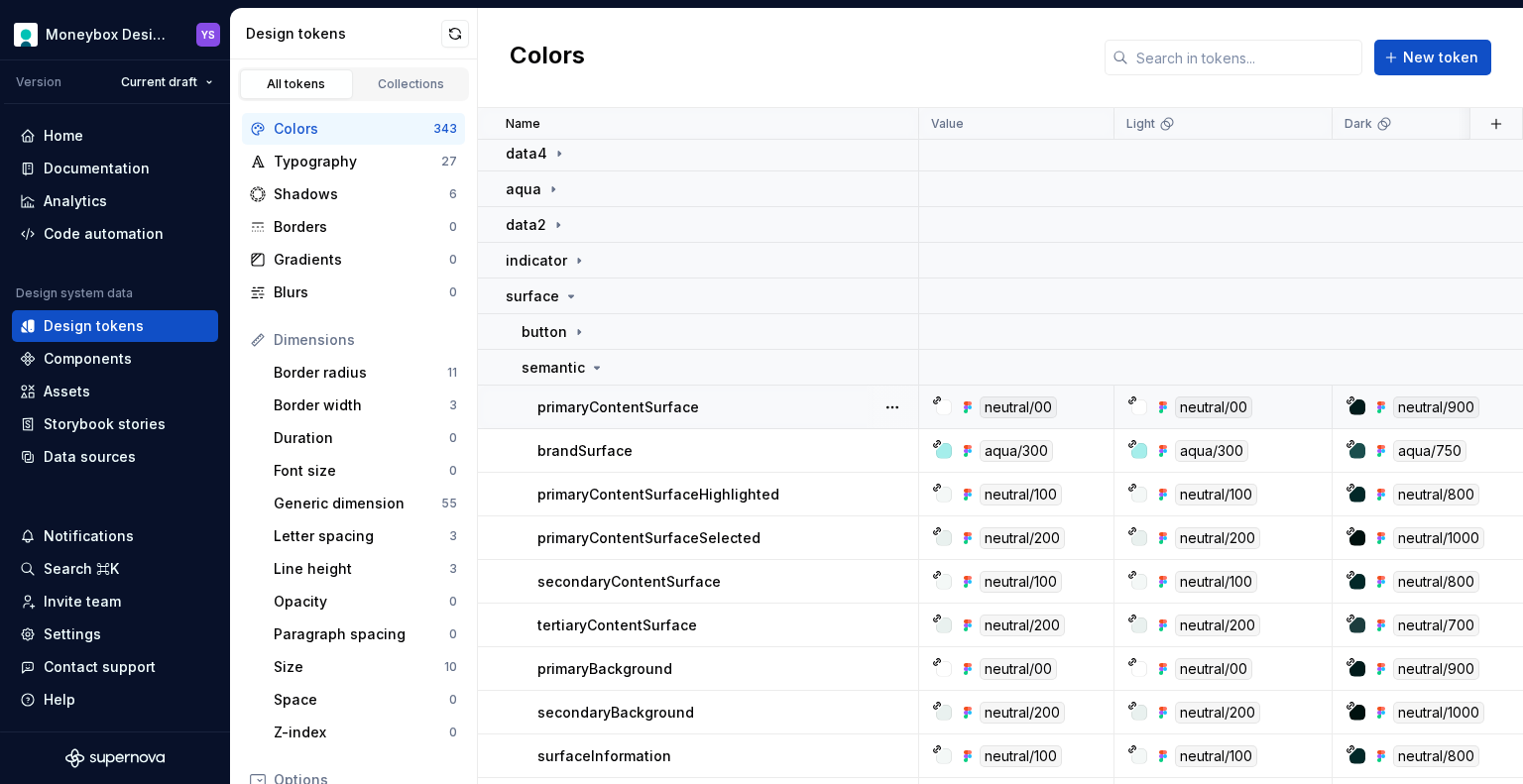 scroll, scrollTop: 396, scrollLeft: 0, axis: vertical 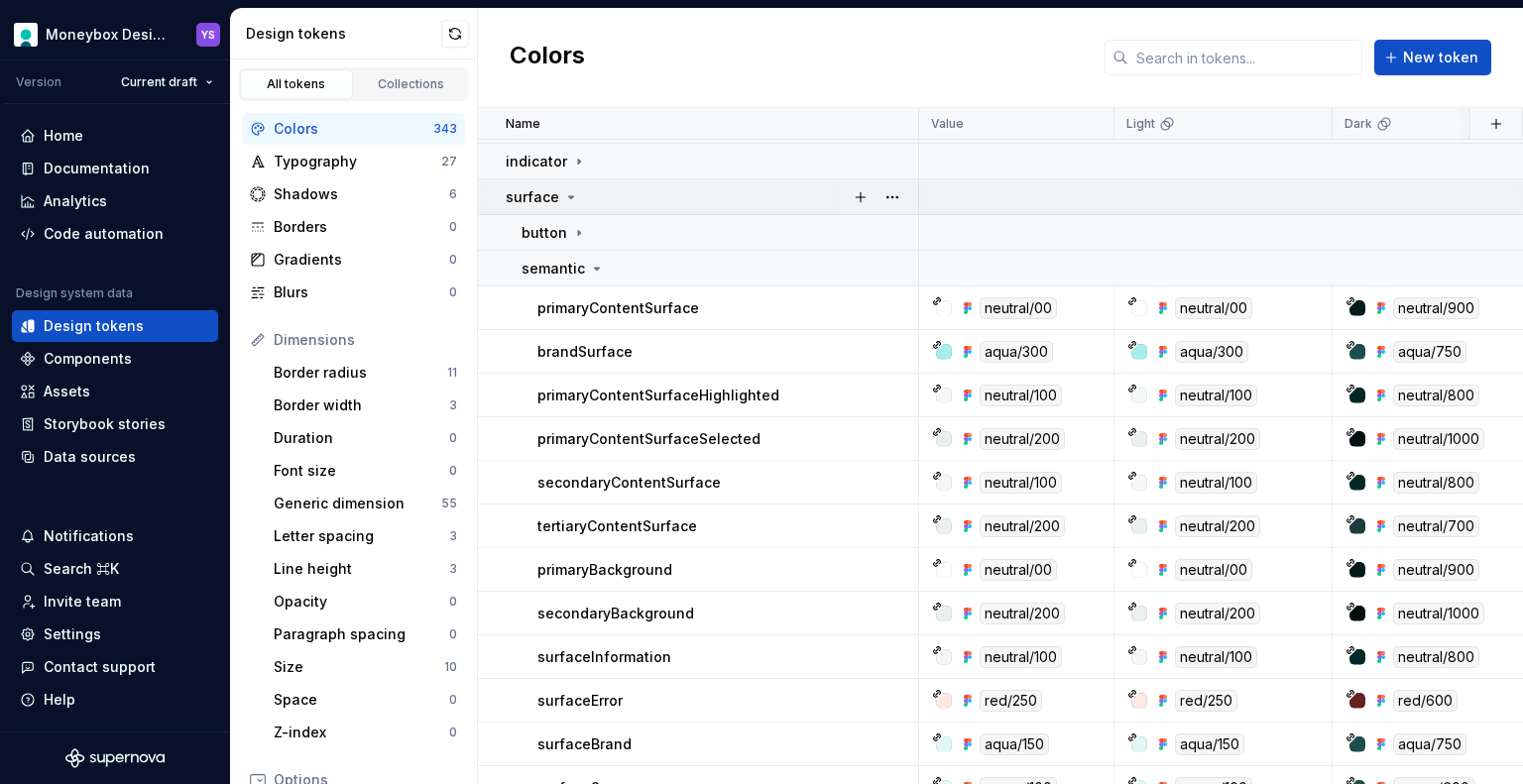 click 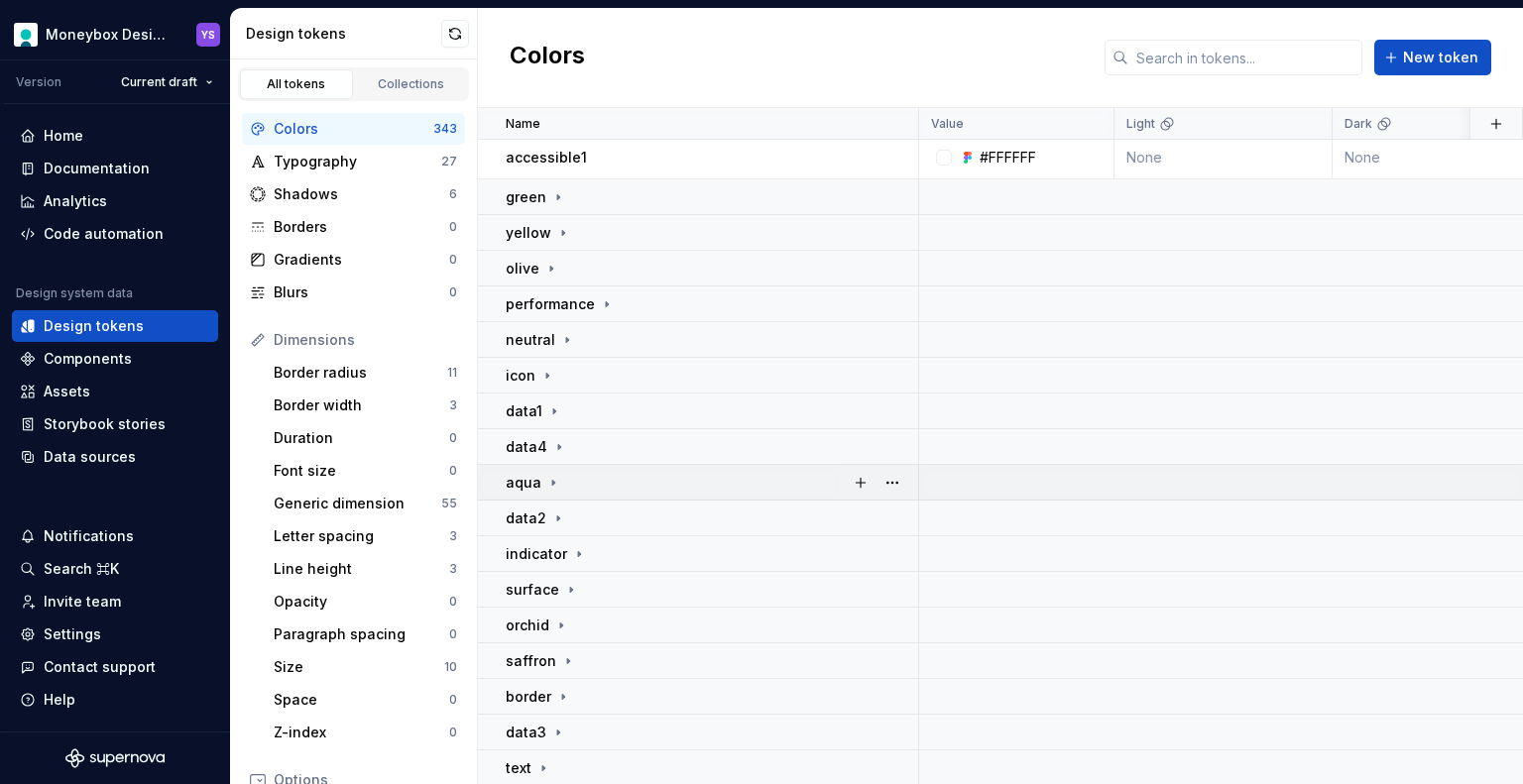 scroll, scrollTop: 0, scrollLeft: 0, axis: both 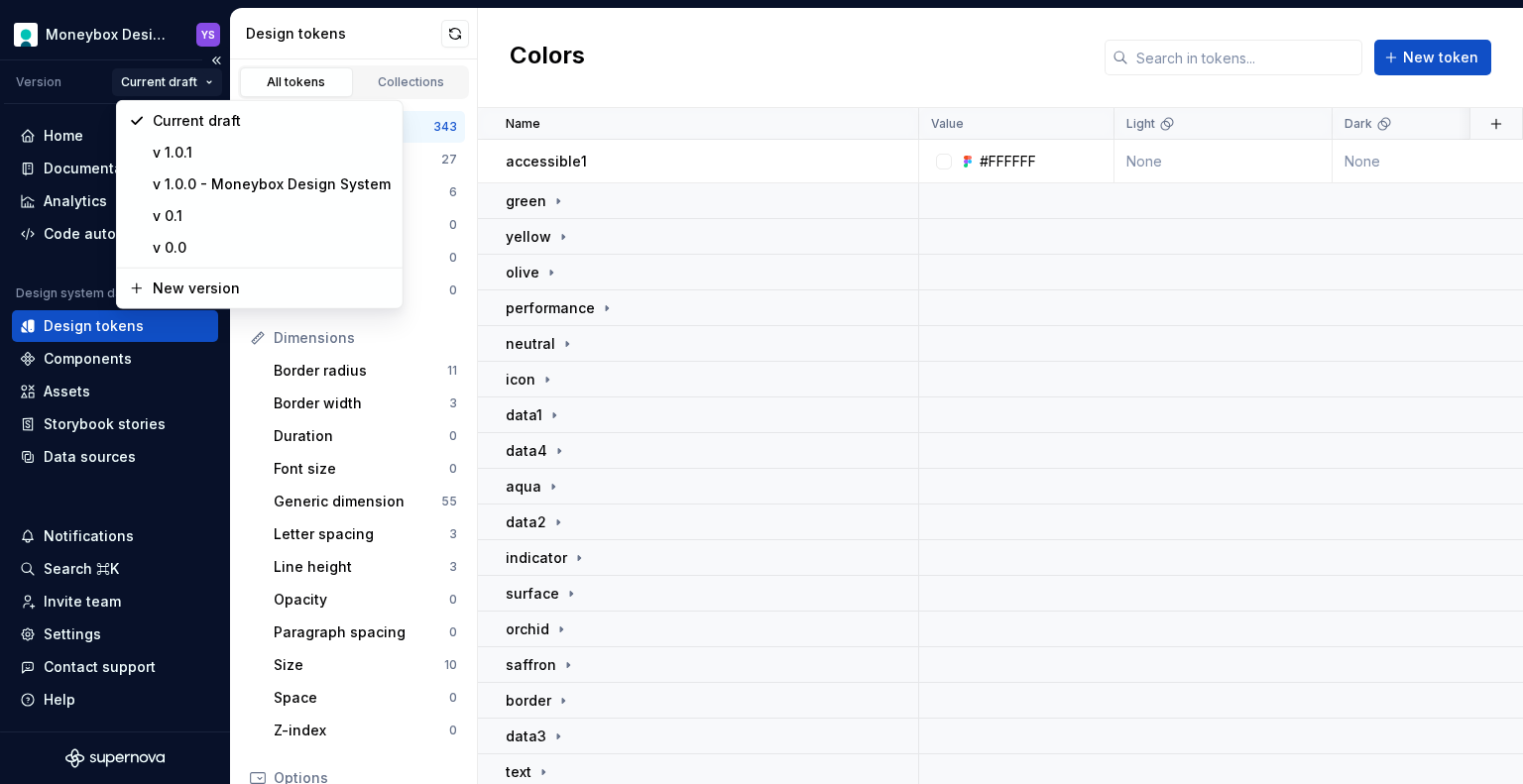 click on "Moneybox Design System YS Version Current draft Home Documentation Analytics Code automation Design system data Design tokens Components Assets Storybook stories Data sources Notifications Search ⌘K Invite team Settings Contact support Help Design tokens All tokens Collections Colors 343 Typography 27 Shadows 6 Borders 0 Gradients 0 Blurs 0 Dimensions Border radius 11 Border width 3 Duration 0 Font size 0 Generic dimension 55 Letter spacing 3 Line height 3 Opacity 0 Paragraph spacing 0 Size 10 Space 0 Z-index 0 Options Text decoration 0 Text case 0 Visibility 0 Strings Font family 5 Font weight/style 4 Generic string 3 Product copy 0 Colors New token Name Value Light Dark Light - High contrast Dark - High contrast Collection Description Last updated accessible1 #FFFFFF None None None None Primitives → Color about 20 hours ago green yellow olive performance neutral icon data1 data4 aqua data2 indicator surface orchid saffron border data3 text alpha pumpkin lilac cornflower effects data5 data6 red   *" at bounding box center [762, 392] 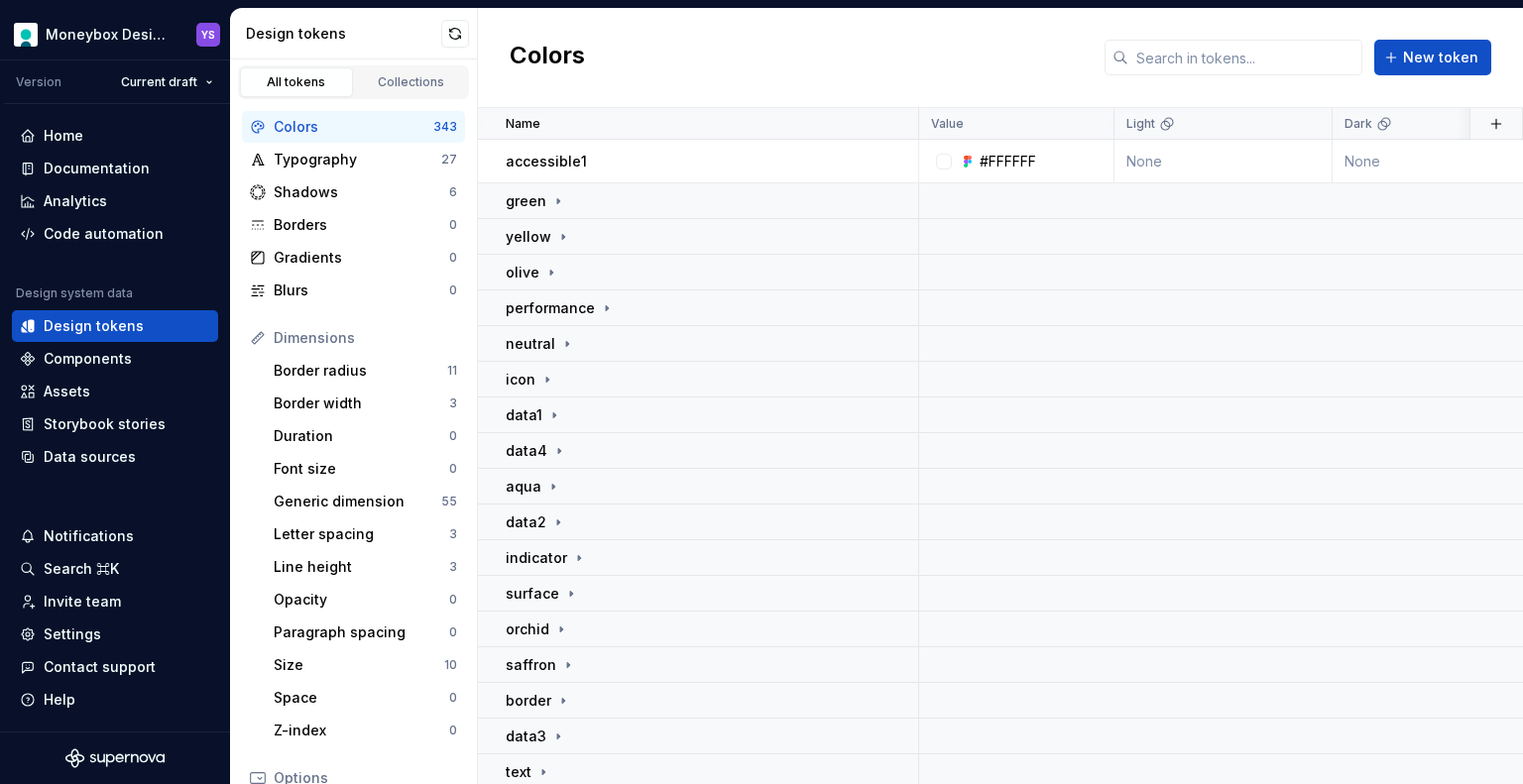 click on "Moneybox Design System YS Version Current draft Home Documentation Analytics Code automation Design system data Design tokens Components Assets Storybook stories Data sources Notifications Search ⌘K Invite team Settings Contact support Help Design tokens All tokens Collections Colors 343 Typography 27 Shadows 6 Borders 0 Gradients 0 Blurs 0 Dimensions Border radius 11 Border width 3 Duration 0 Font size 0 Generic dimension 55 Letter spacing 3 Line height 3 Opacity 0 Paragraph spacing 0 Size 10 Space 0 Z-index 0 Options Text decoration 0 Text case 0 Visibility 0 Strings Font family 5 Font weight/style 4 Generic string 3 Product copy 0 Colors New token Name Value Light Dark Light - High contrast Dark - High contrast Collection Description Last updated accessible1 #FFFFFF None None None None Primitives → Color about 20 hours ago green yellow olive performance neutral icon data1 data4 aqua data2 indicator surface orchid saffron border data3 text alpha pumpkin lilac cornflower effects data5 data6 red   *" at bounding box center (762, 392) 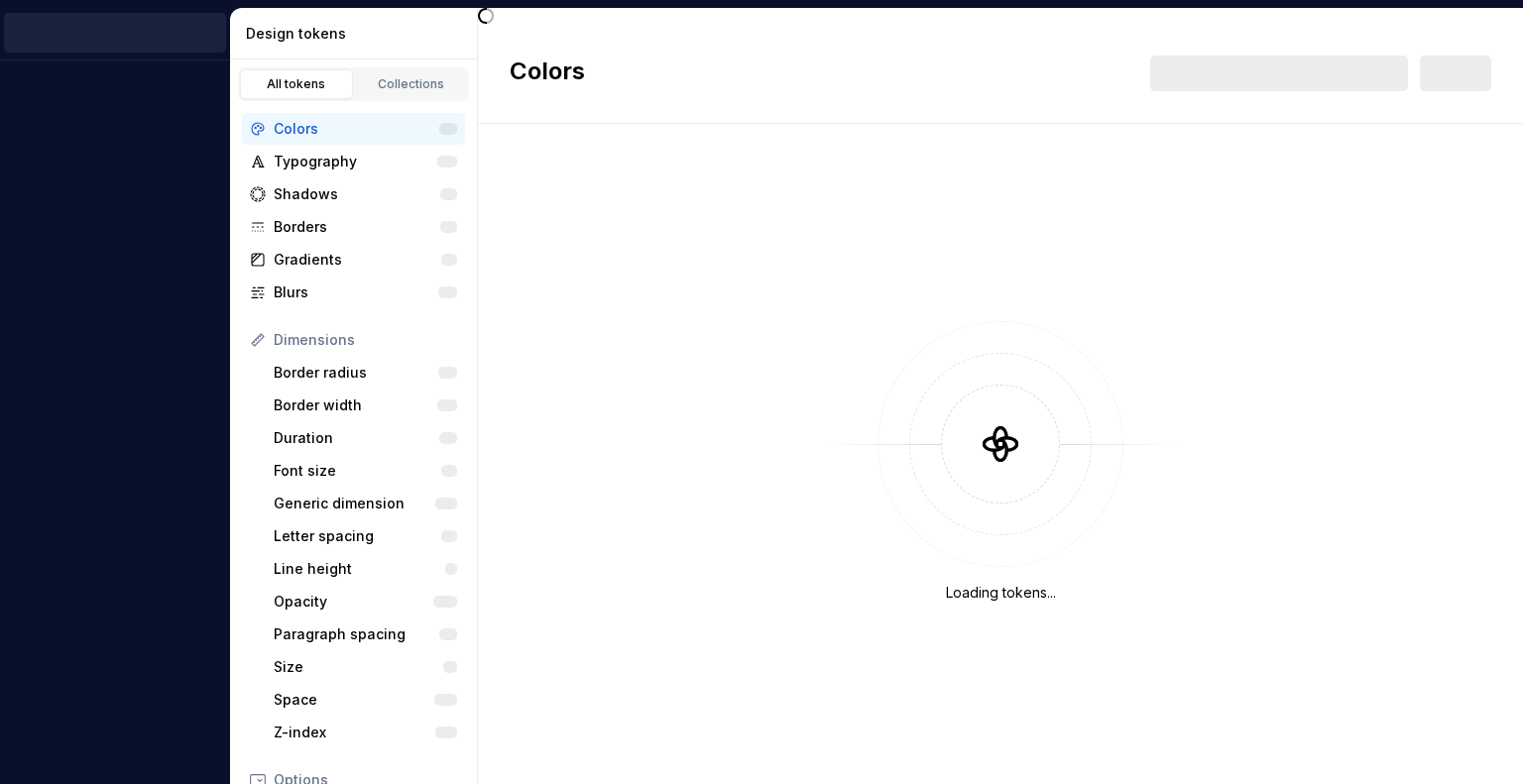 scroll, scrollTop: 0, scrollLeft: 0, axis: both 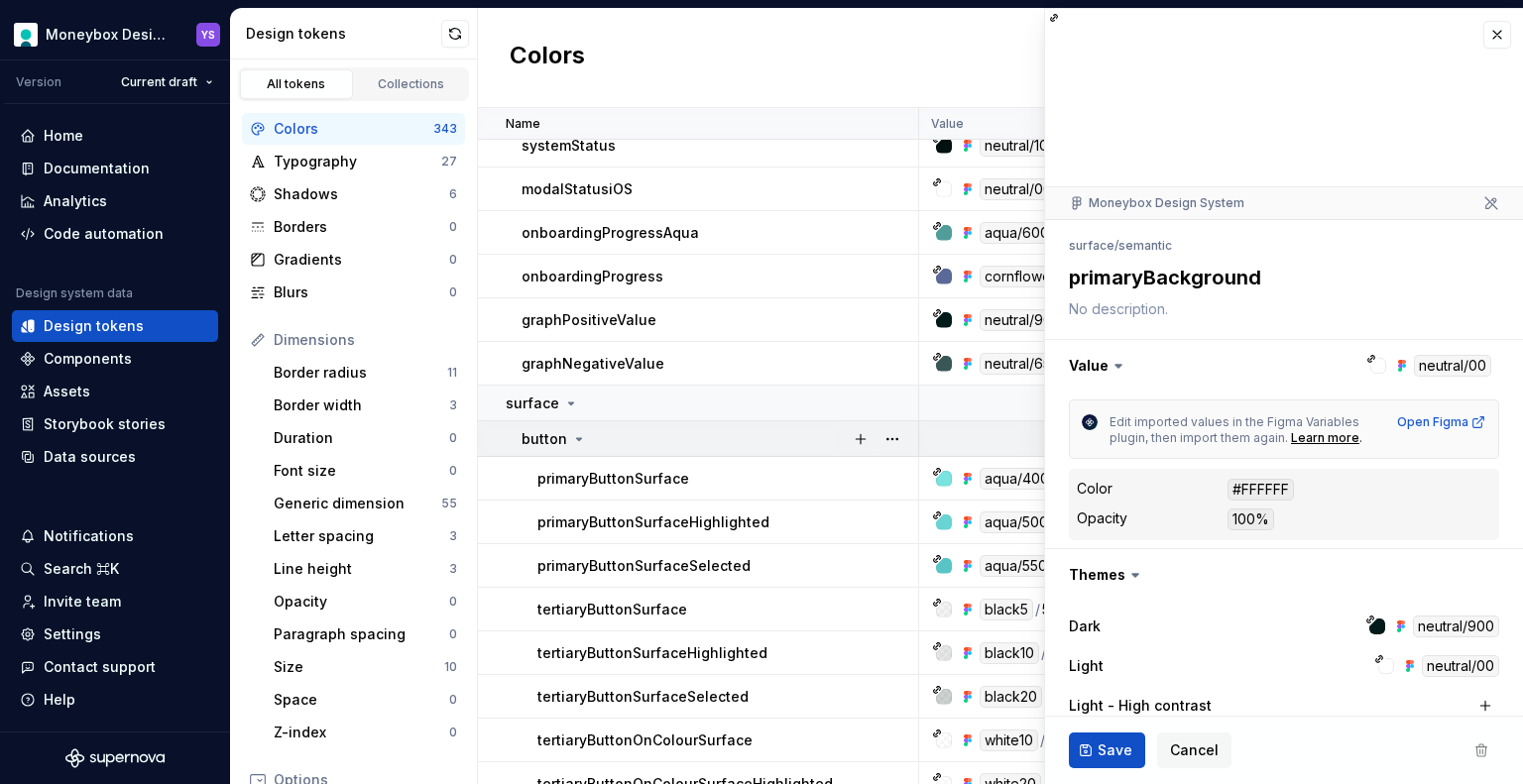 click 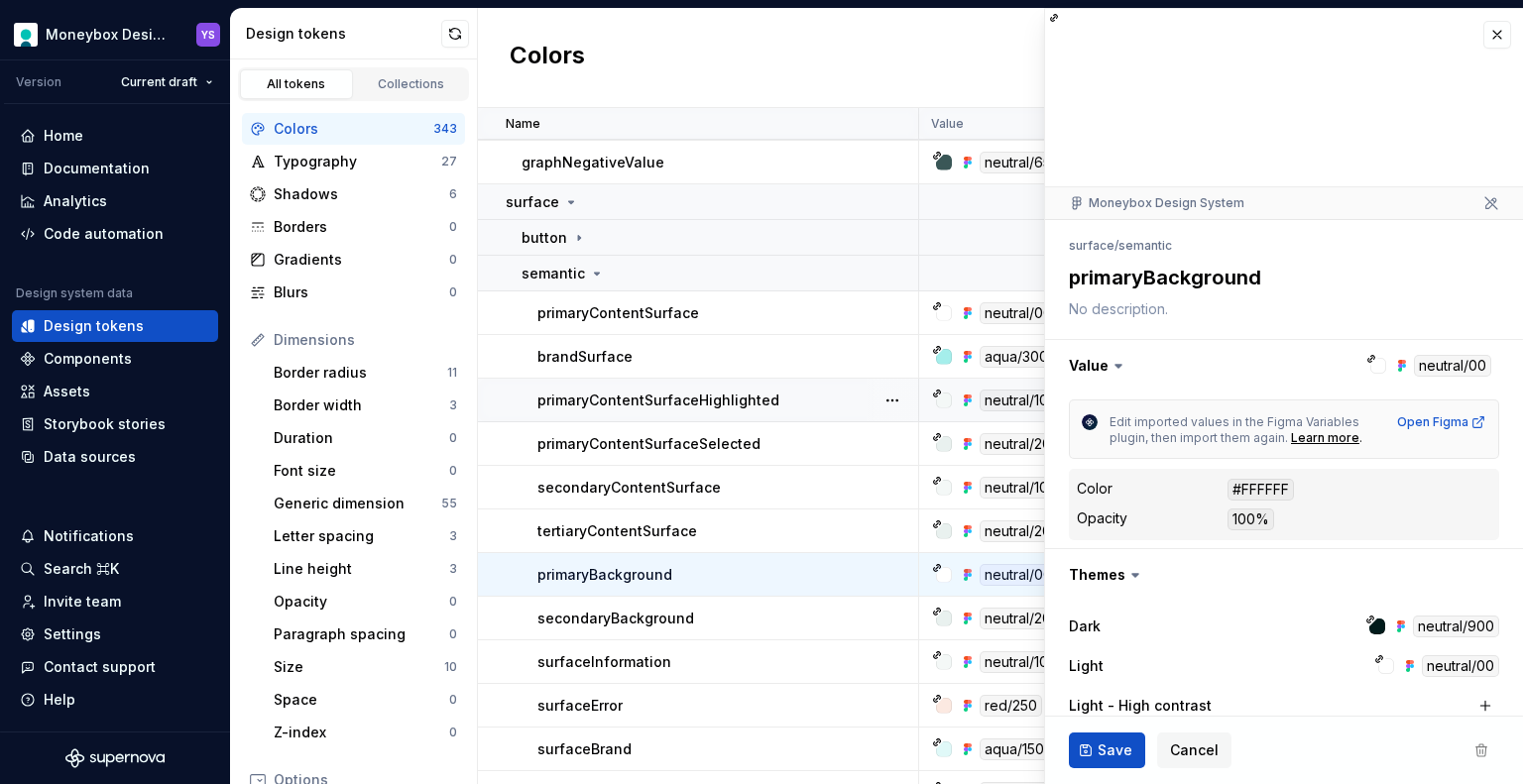 scroll, scrollTop: 4698, scrollLeft: 0, axis: vertical 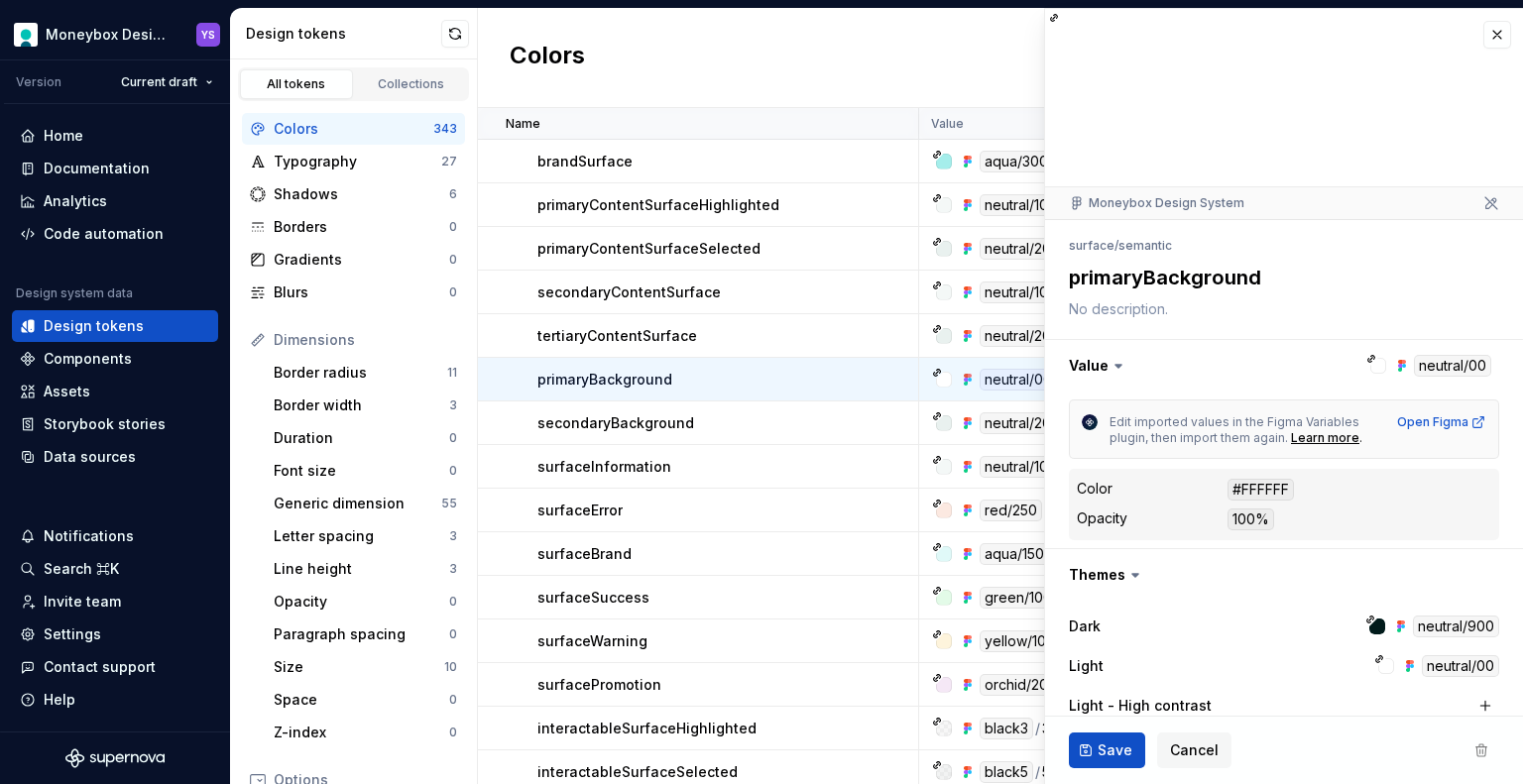 type on "*" 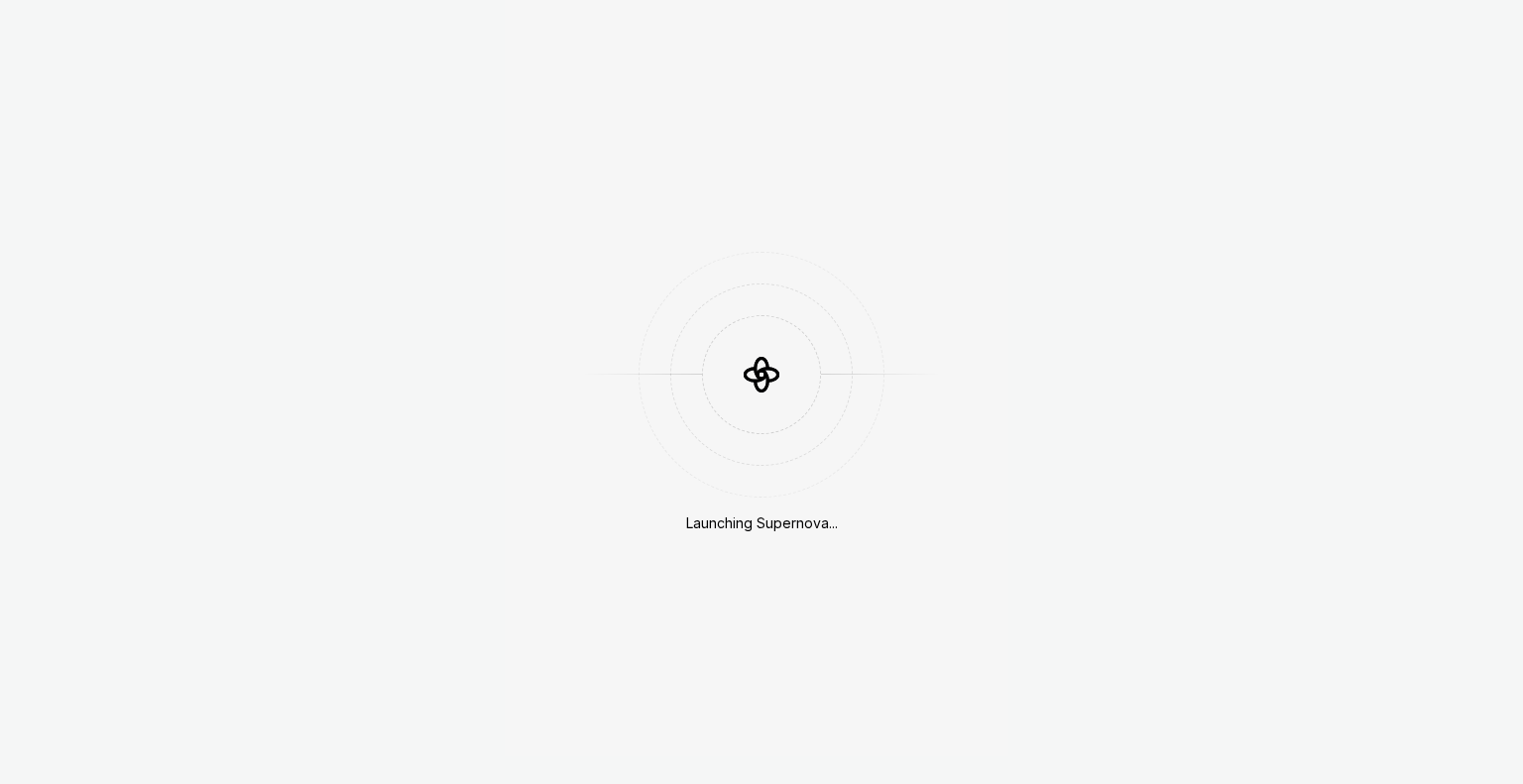 scroll, scrollTop: 0, scrollLeft: 0, axis: both 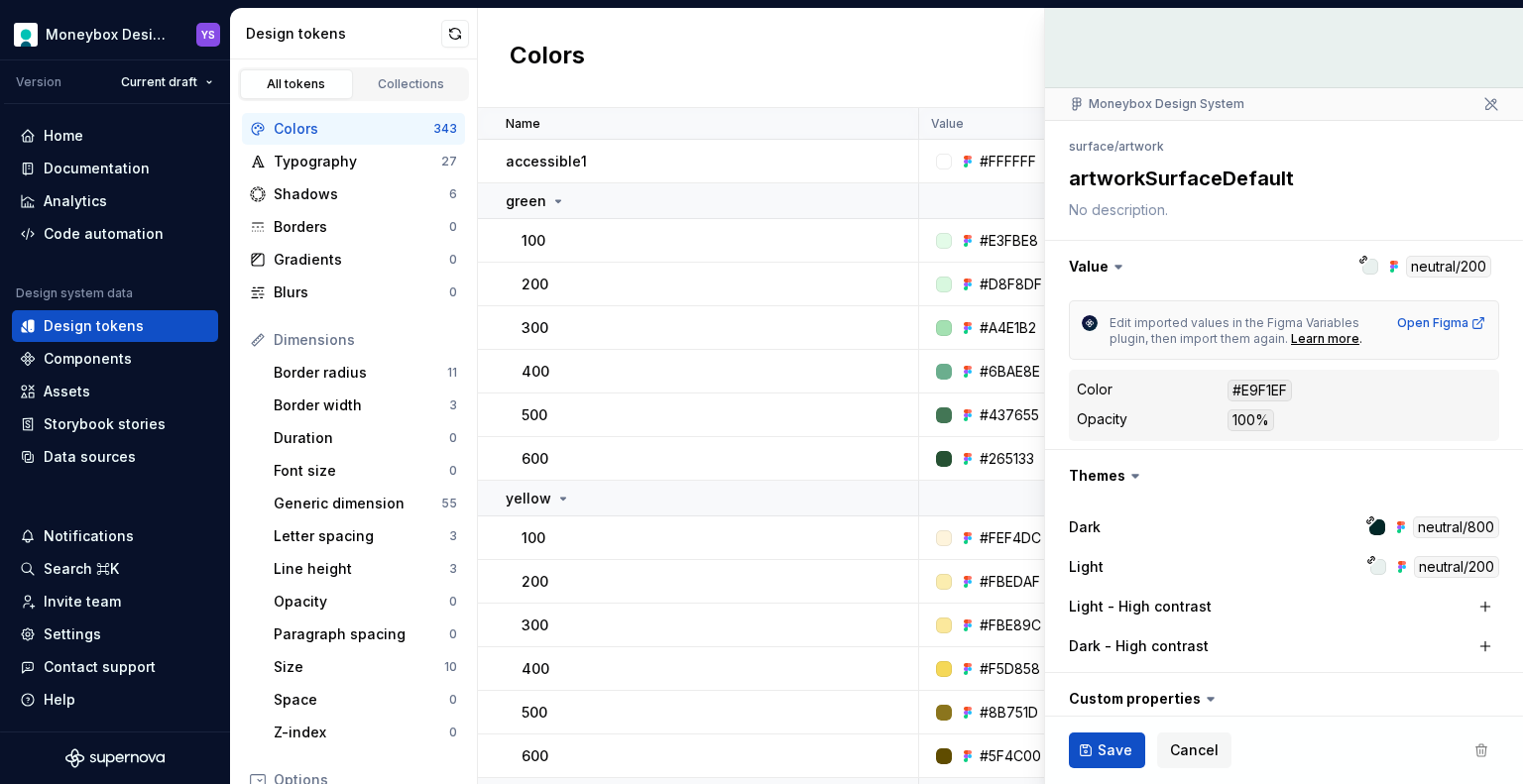 type on "*" 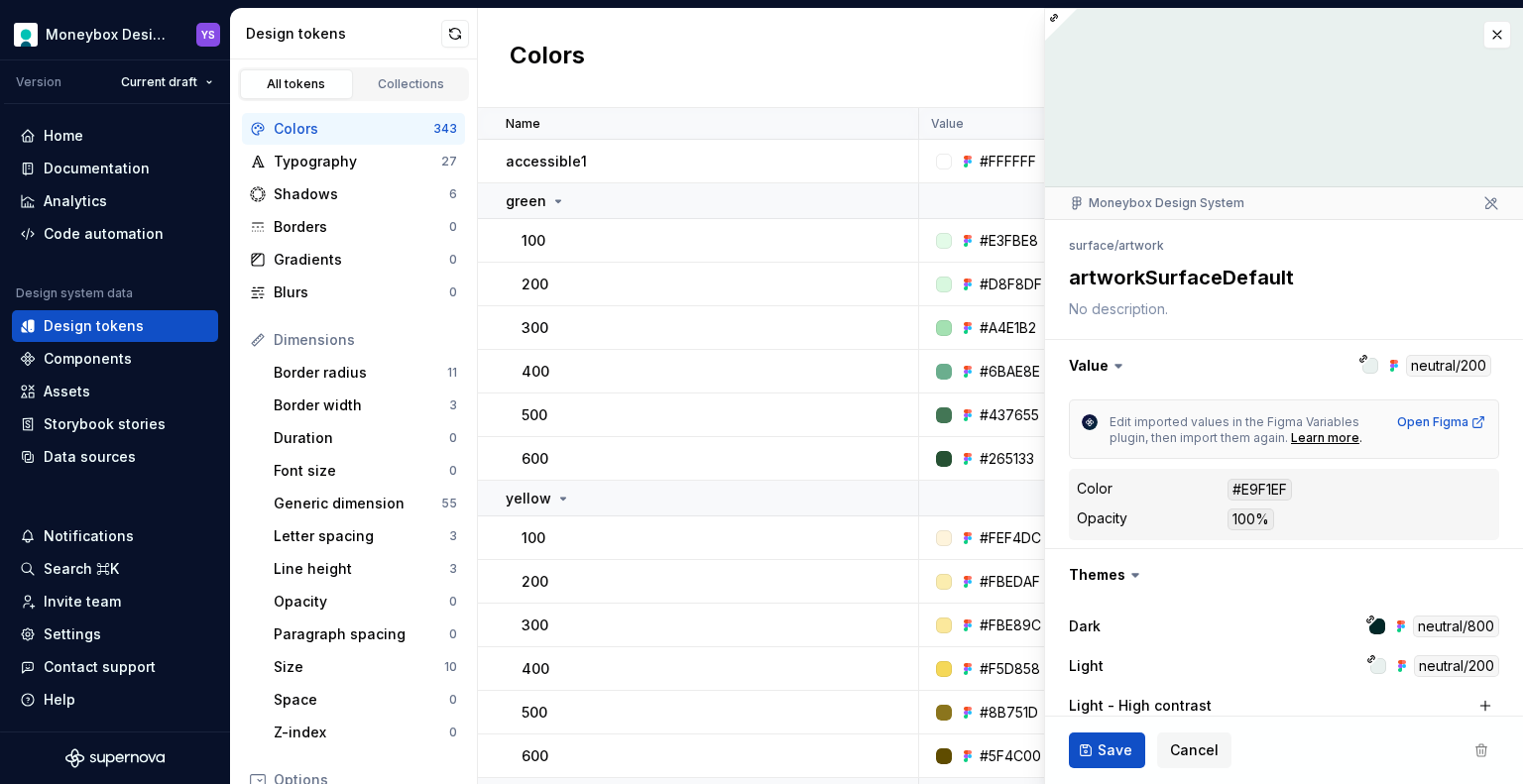 scroll, scrollTop: 0, scrollLeft: 0, axis: both 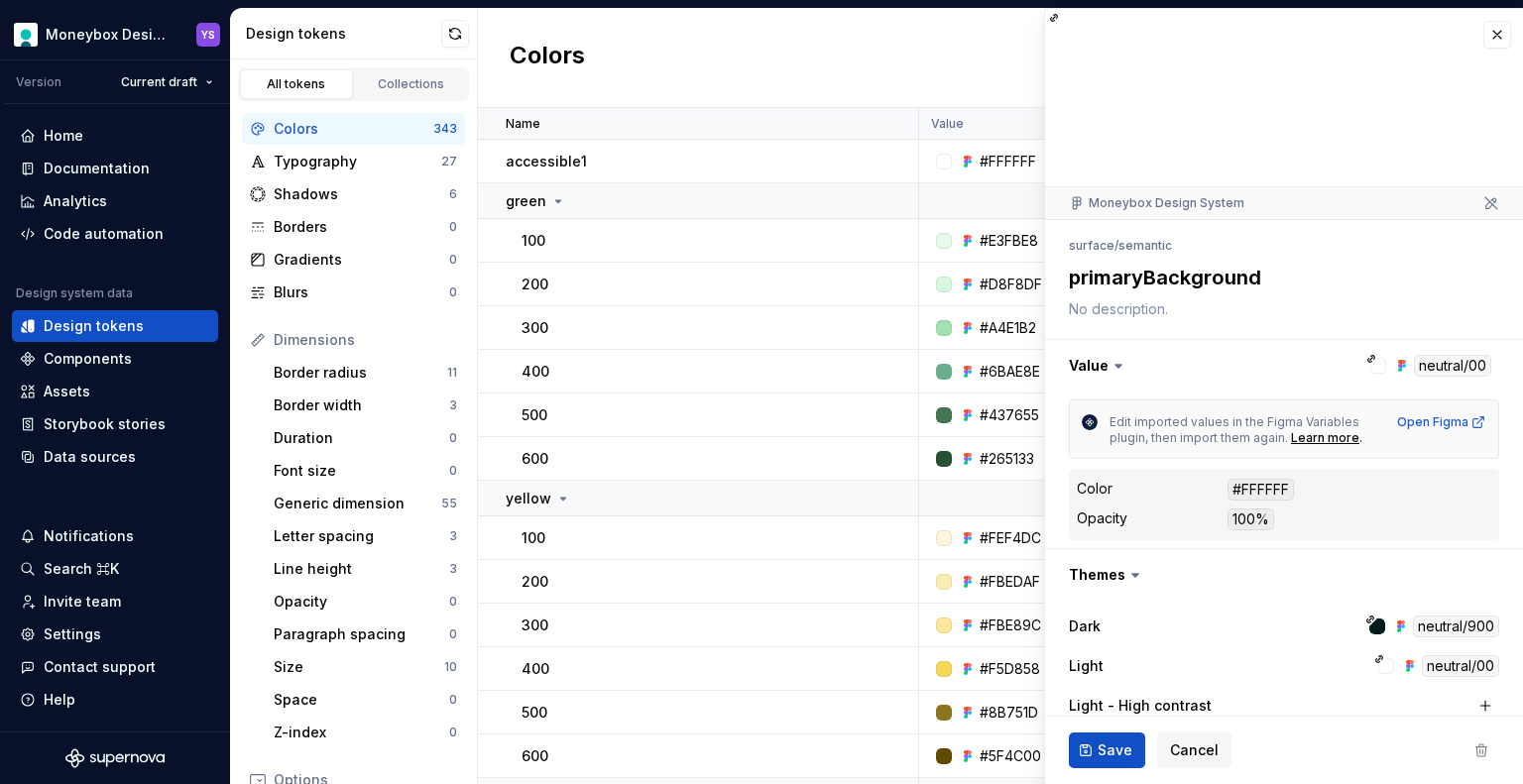 type on "*" 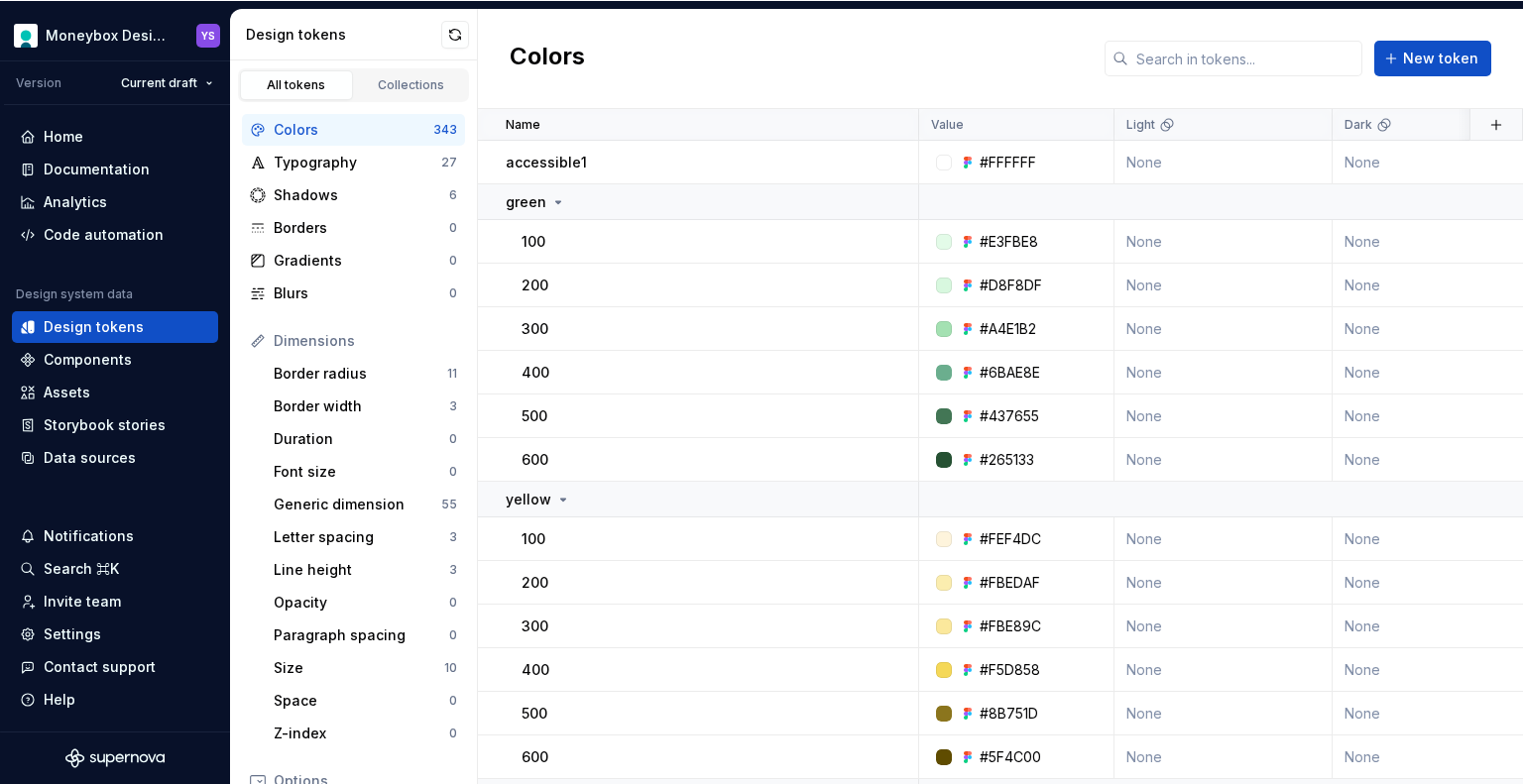 scroll, scrollTop: 0, scrollLeft: 0, axis: both 